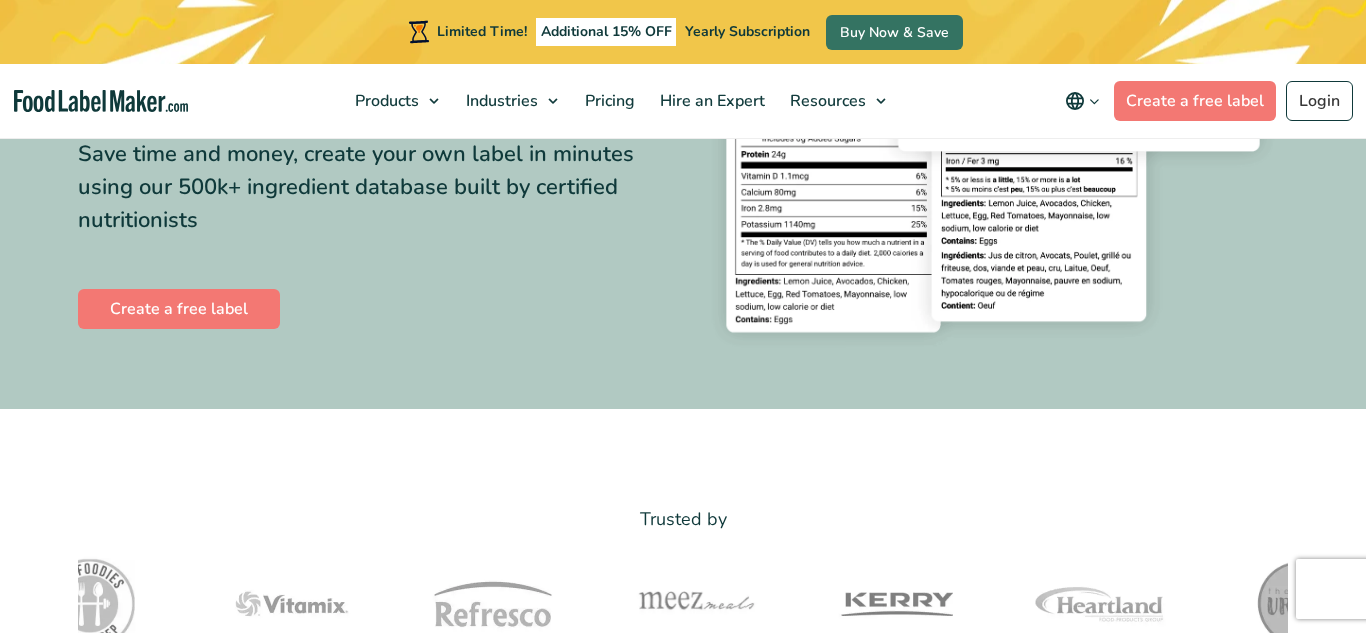scroll, scrollTop: 362, scrollLeft: 0, axis: vertical 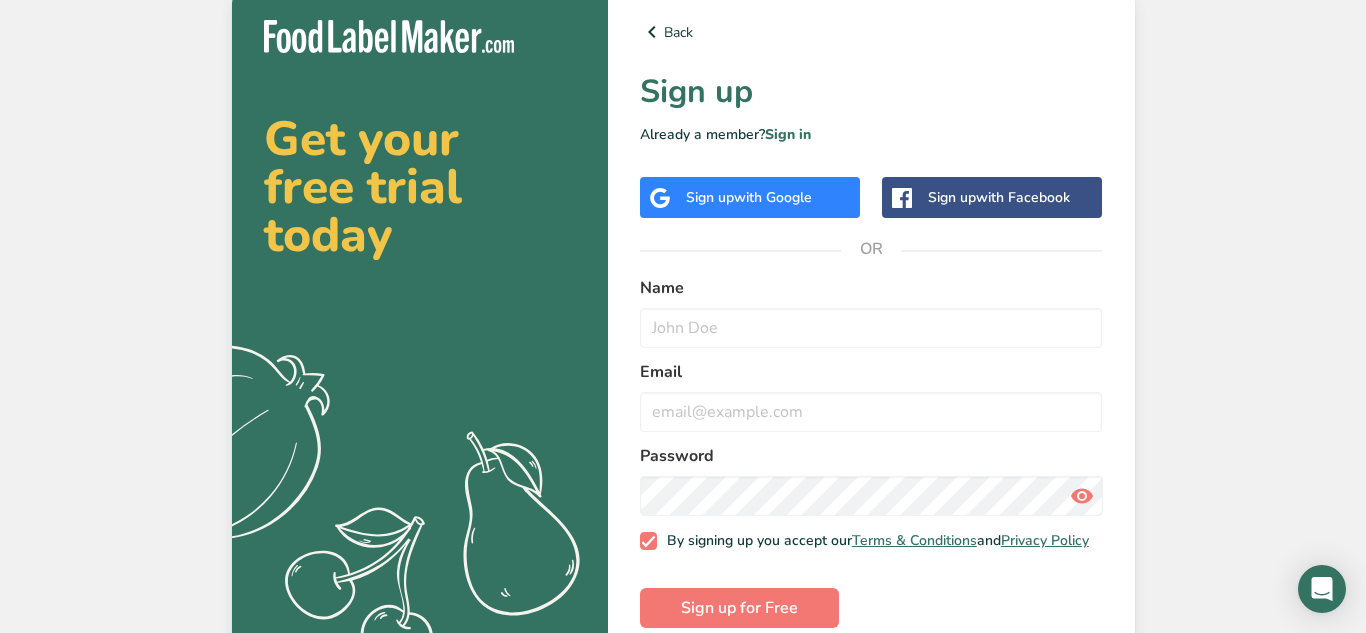 click on "Get your   free trial   today
.a{fill:#f5f3ed;}
Back
Sign up
Already a member?
Sign in
Sign up  with Google
Sign up  with Facebook   OR   Name   Email   Password
By signing up you accept our
Terms & Conditions
and
Privacy Policy
Sign up for Free" at bounding box center (683, 324) 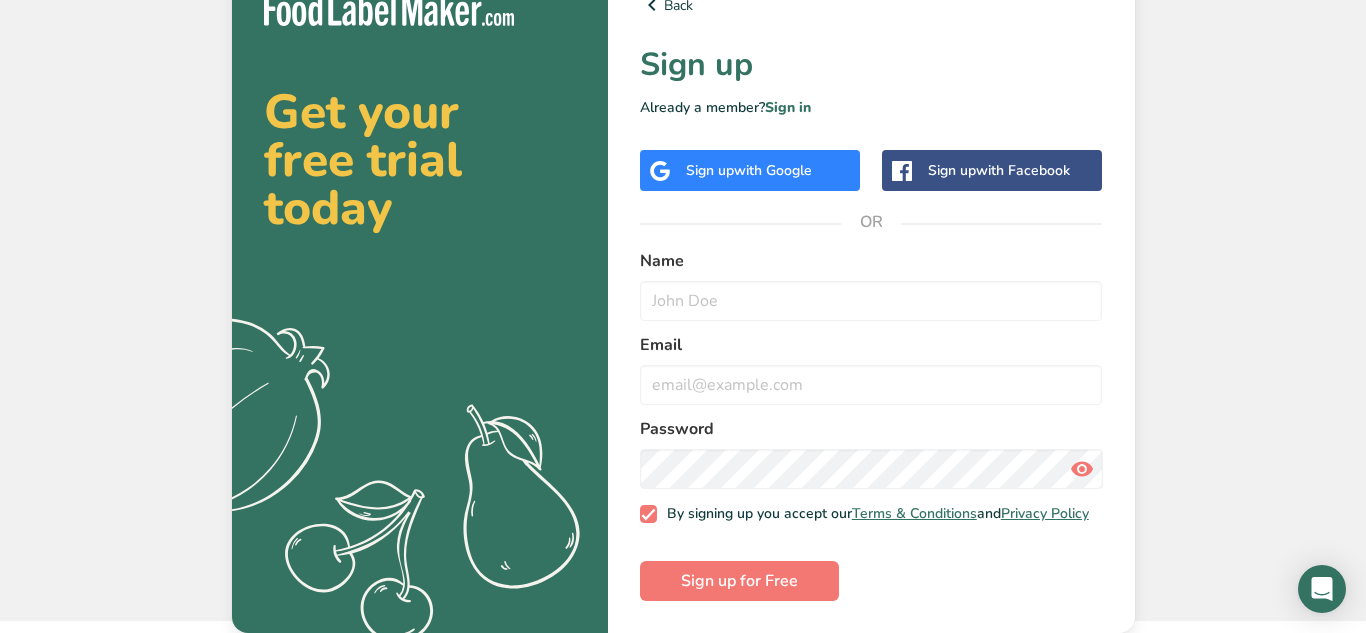 scroll, scrollTop: 0, scrollLeft: 0, axis: both 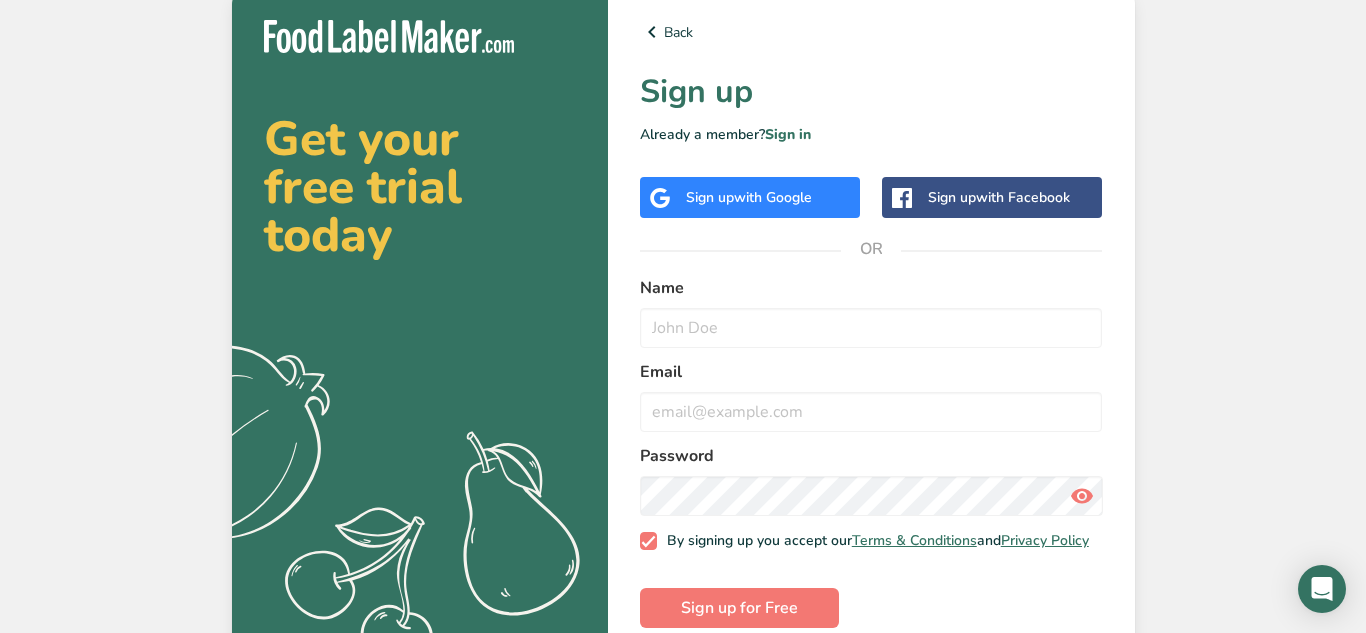 click on "Sign up  with Google" at bounding box center [749, 197] 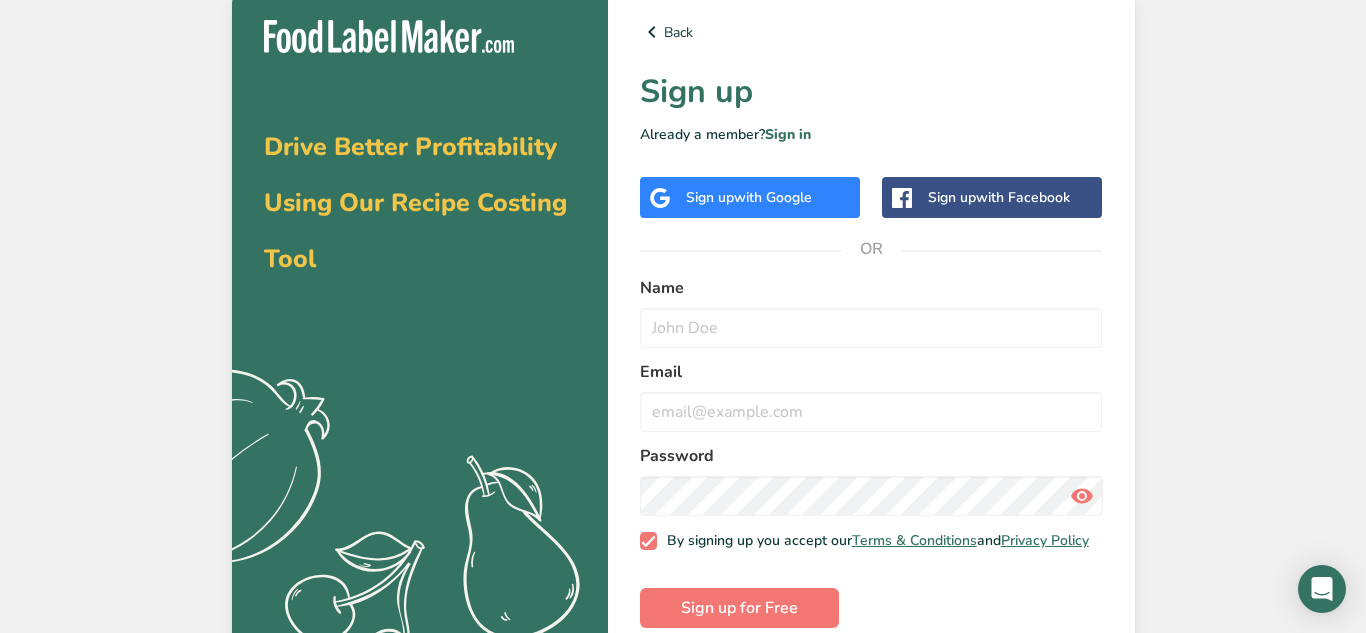 scroll, scrollTop: 0, scrollLeft: 0, axis: both 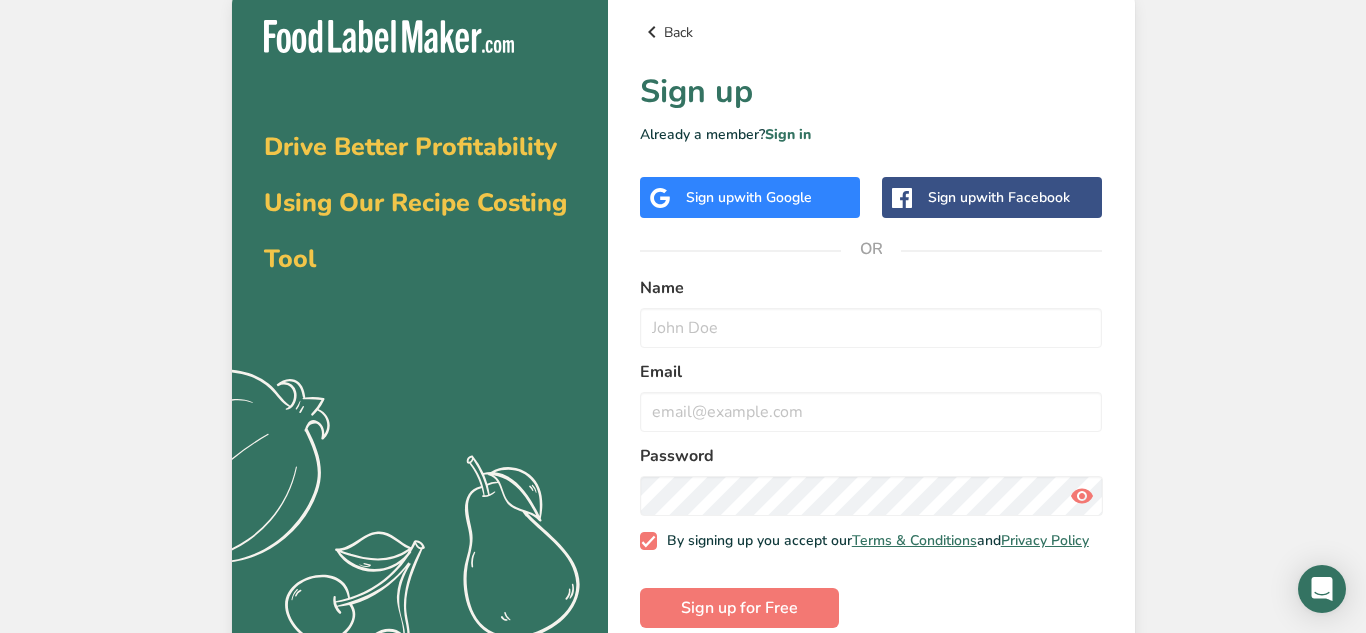 click on "Back" at bounding box center [871, 32] 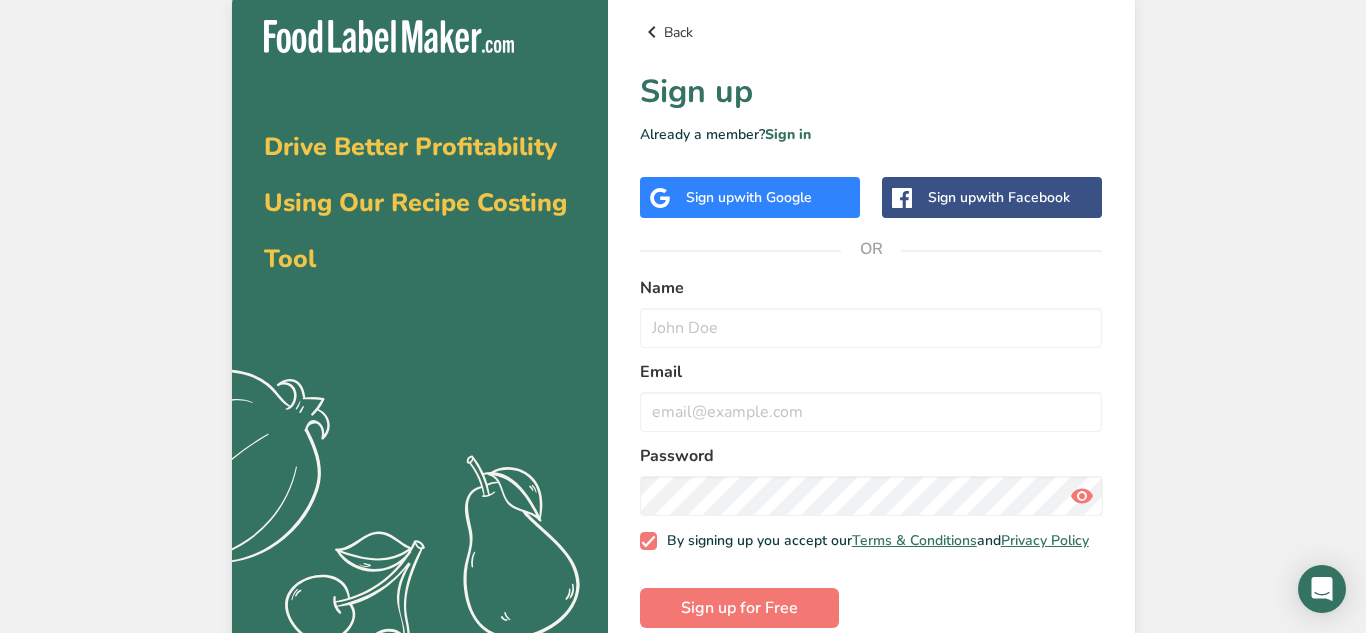 click on "Back" at bounding box center (871, 32) 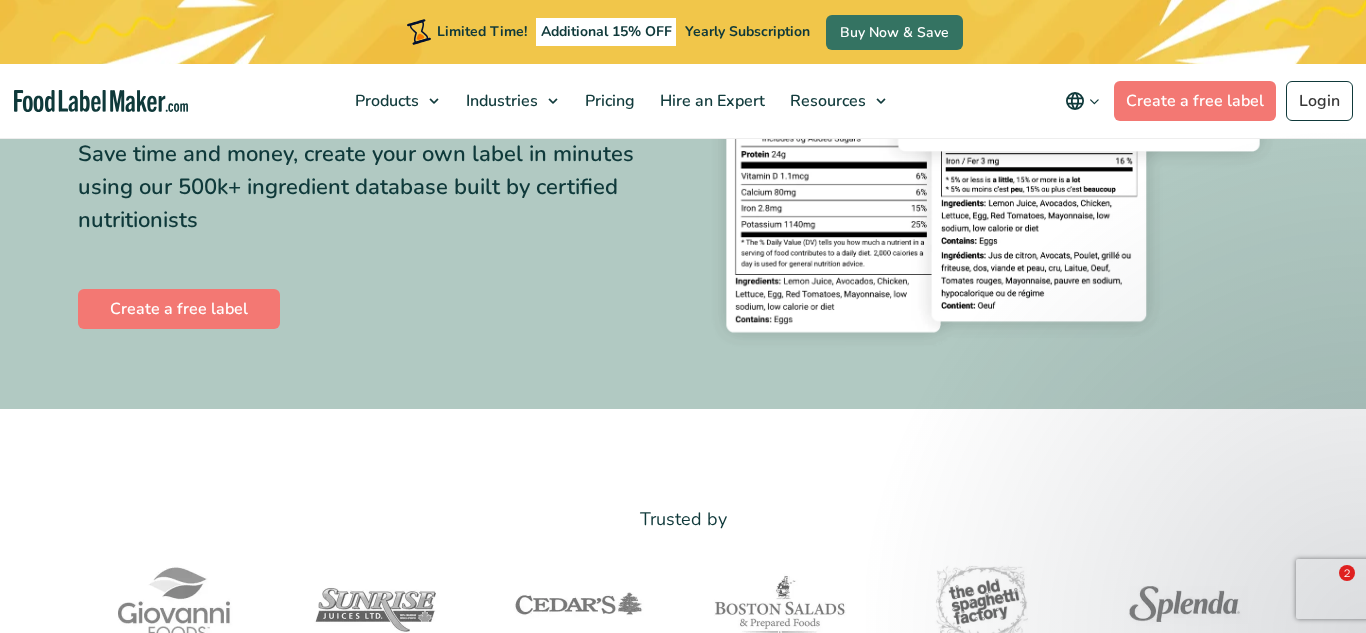 scroll, scrollTop: 362, scrollLeft: 0, axis: vertical 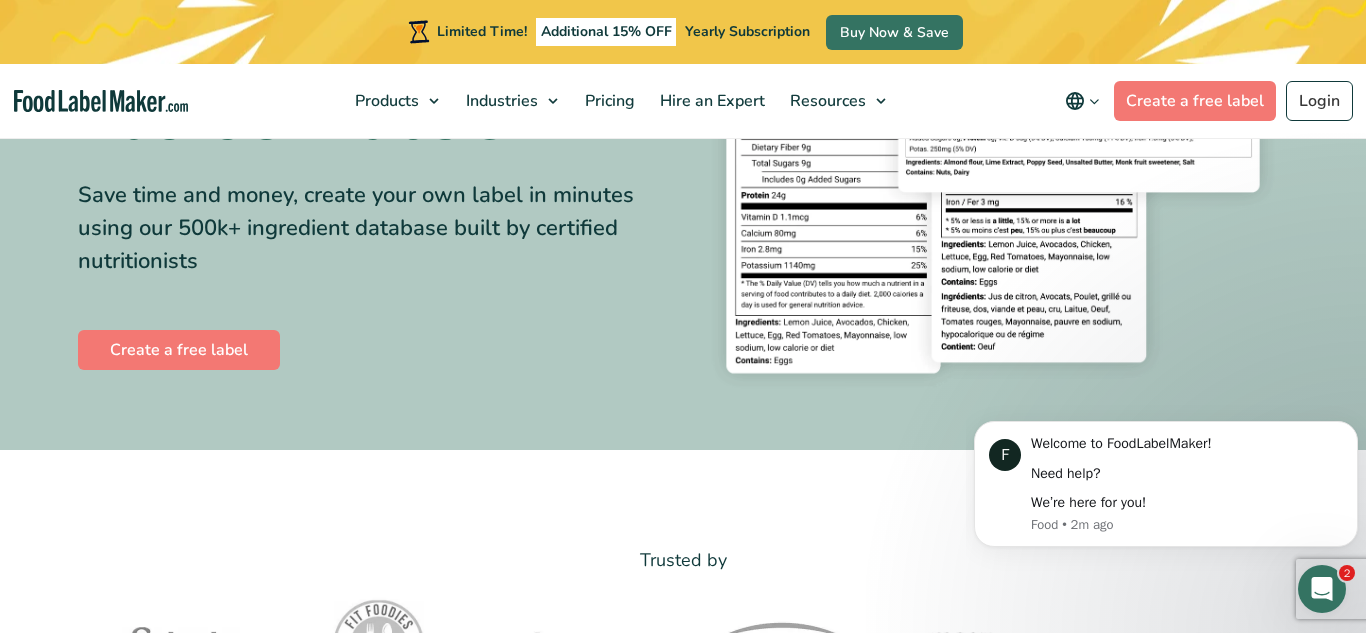 click on "Easily Analyze Recipes and Create FDA  Compliant  Nutrition Labels
Save time and money, create your own label in minutes using our 500k+ ingredient database built by certified nutritionists
Create a free label" at bounding box center [683, 132] 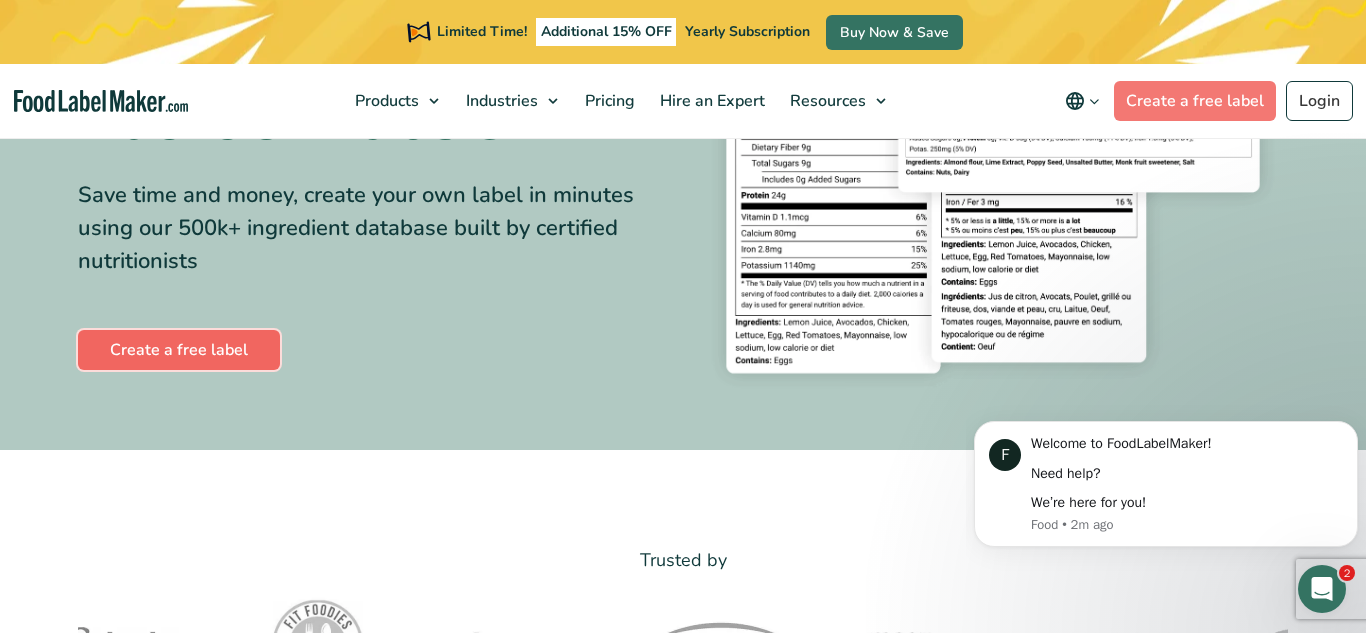 click on "Create a free label" at bounding box center [179, 350] 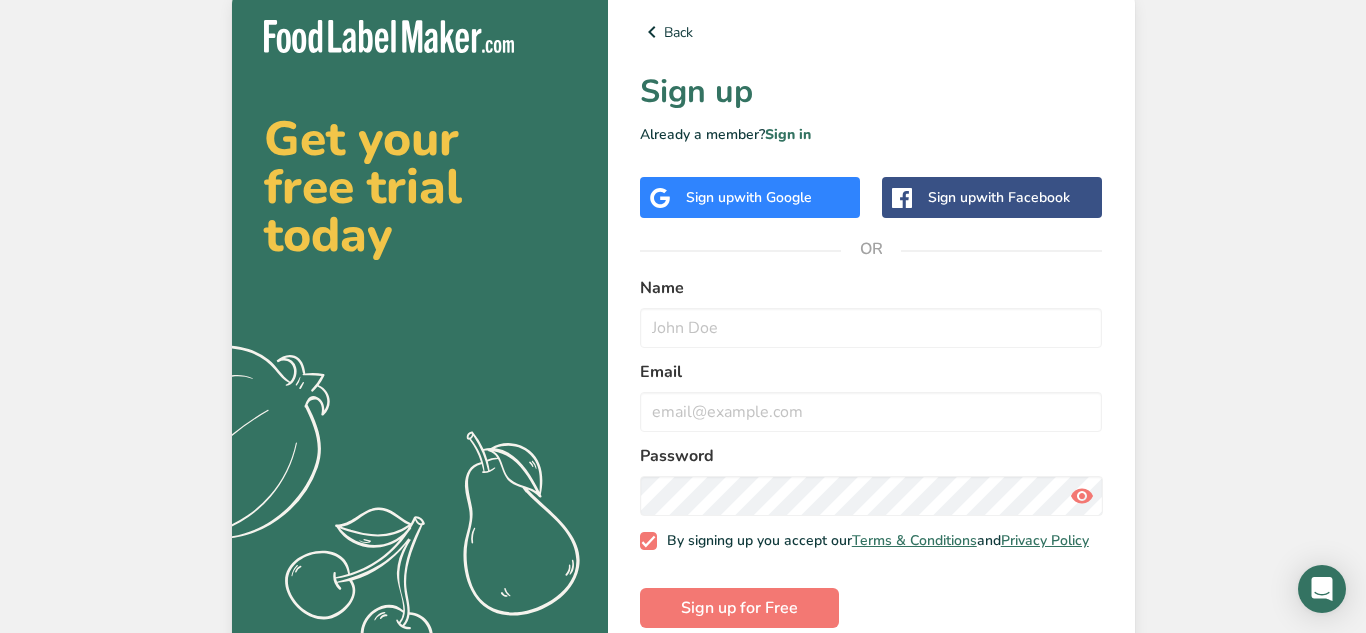 scroll, scrollTop: 0, scrollLeft: 0, axis: both 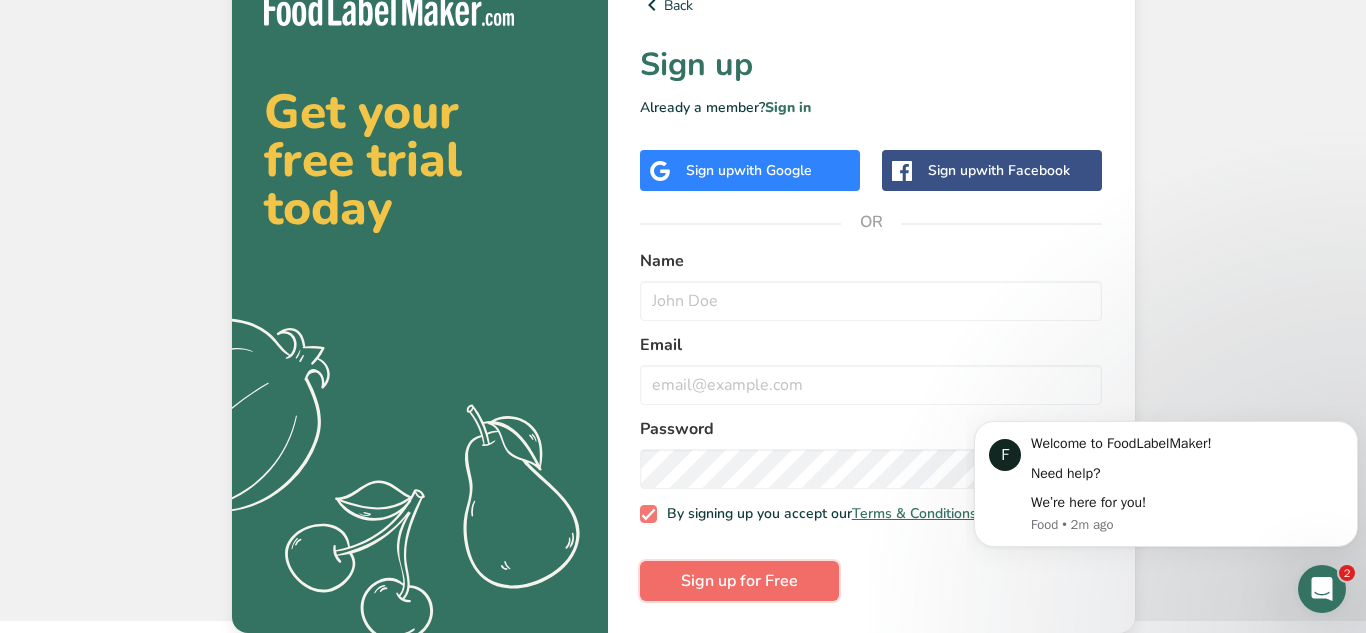 click on "Sign up for Free" at bounding box center (739, 581) 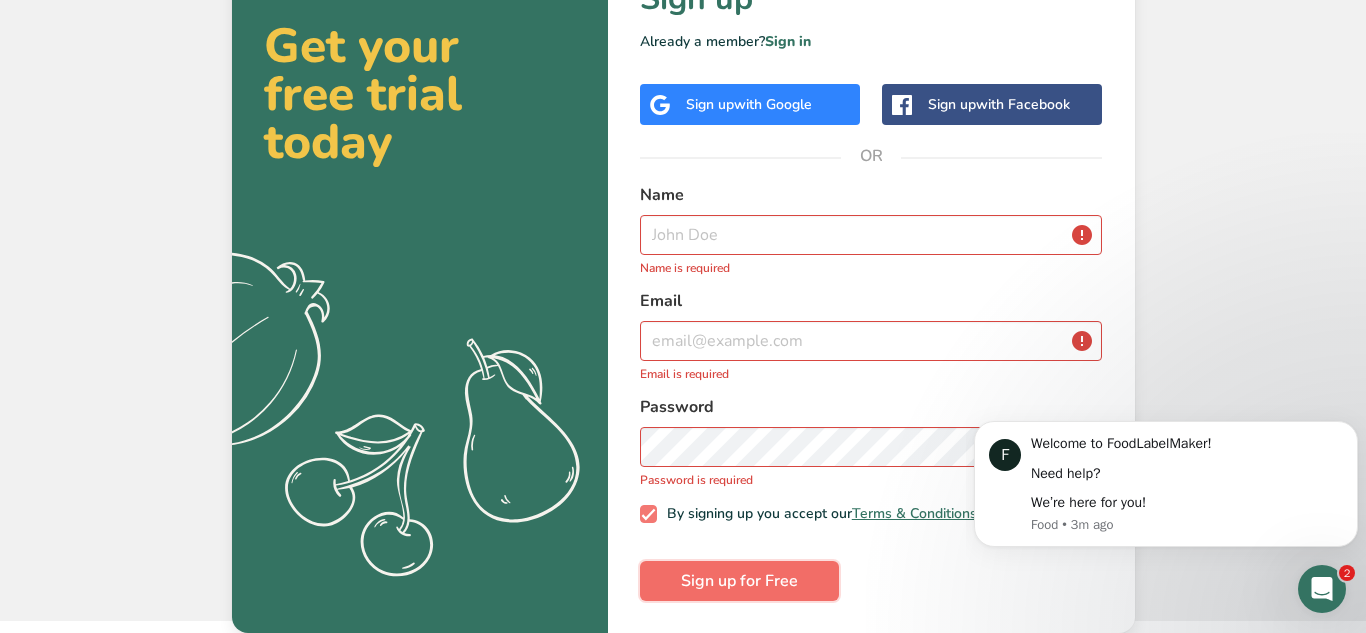 scroll, scrollTop: 104, scrollLeft: 0, axis: vertical 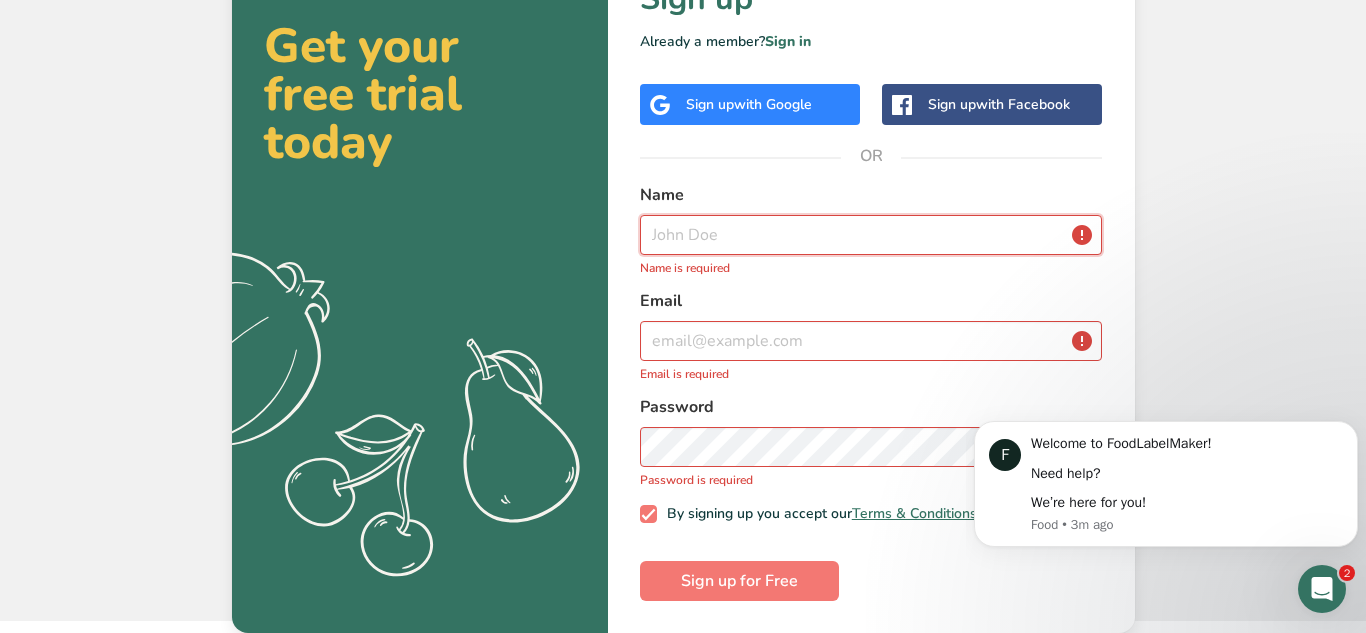 click at bounding box center [871, 235] 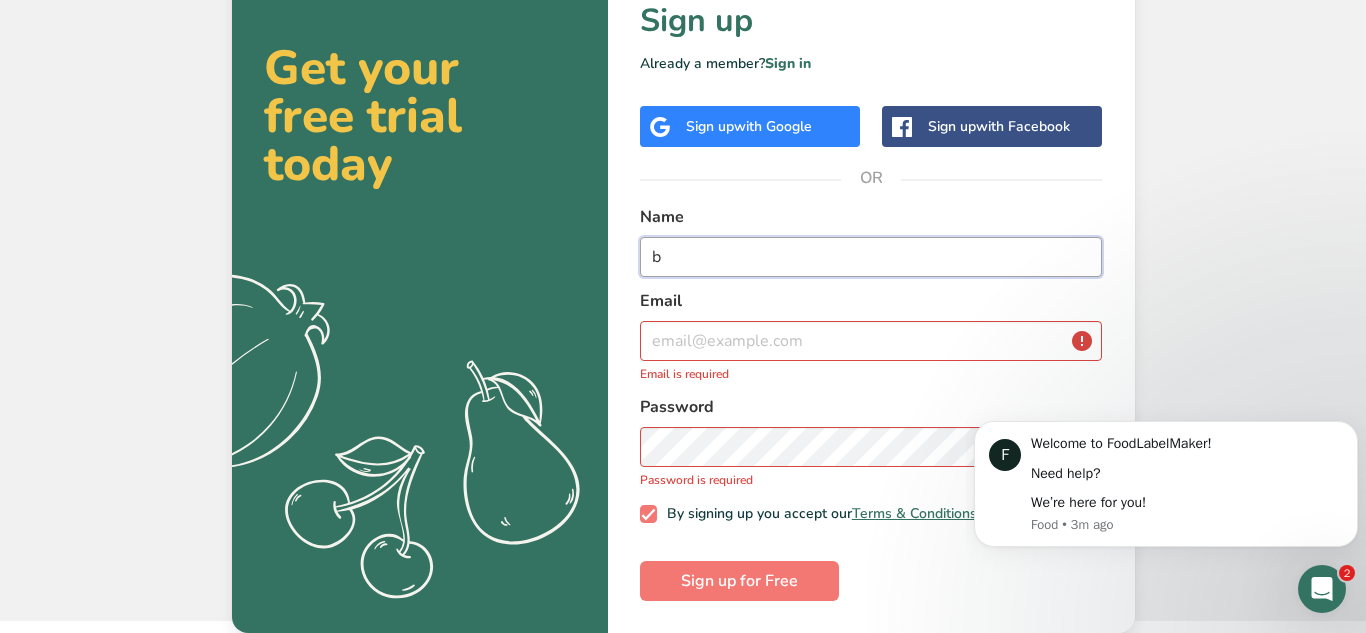 scroll, scrollTop: 82, scrollLeft: 0, axis: vertical 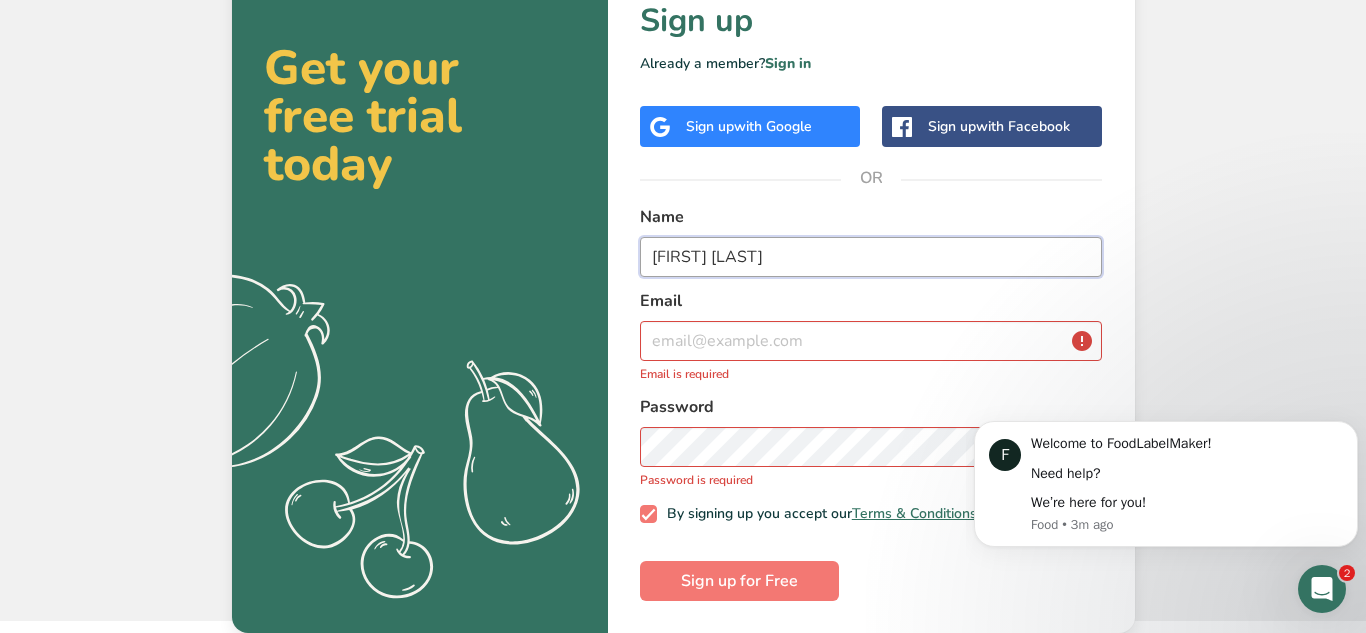 type on "[FIRST] [LAST]" 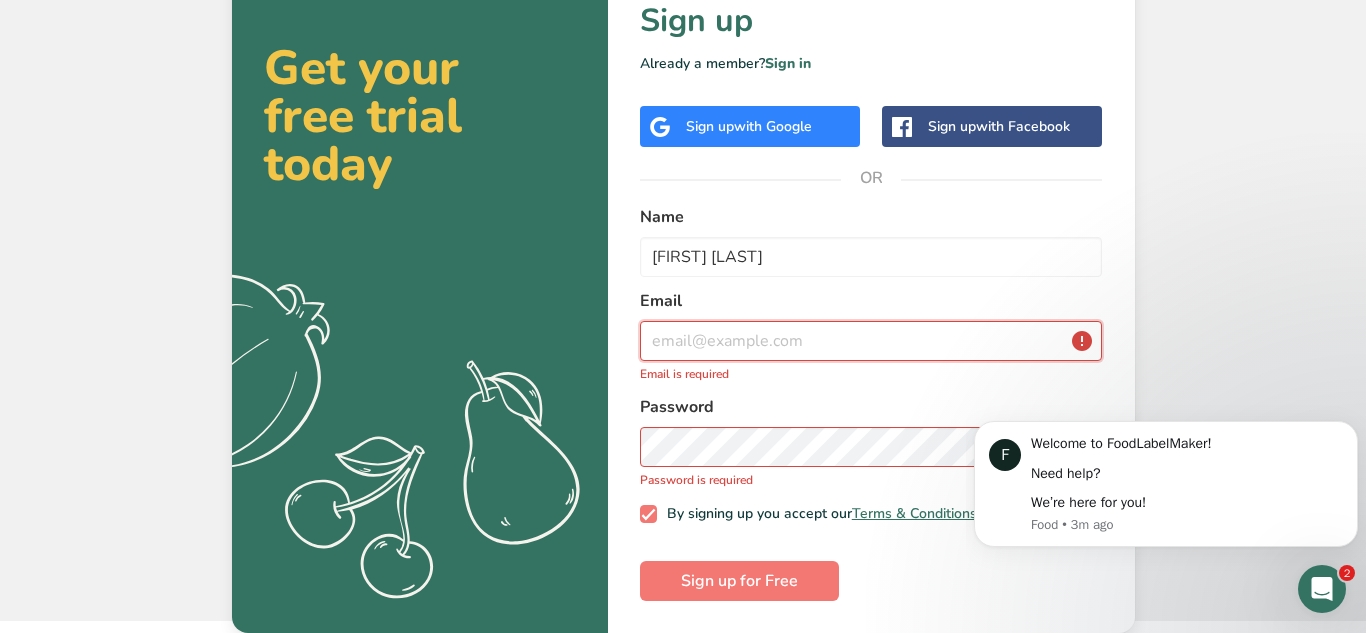 click at bounding box center (871, 341) 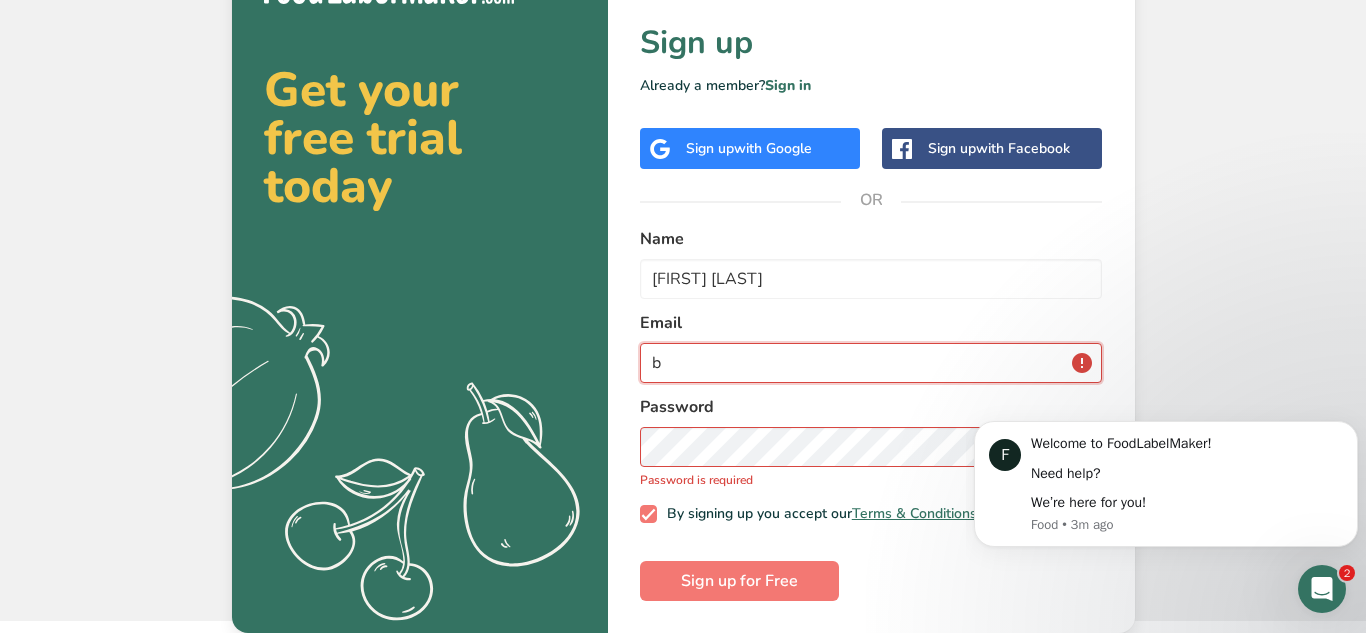 scroll, scrollTop: 60, scrollLeft: 0, axis: vertical 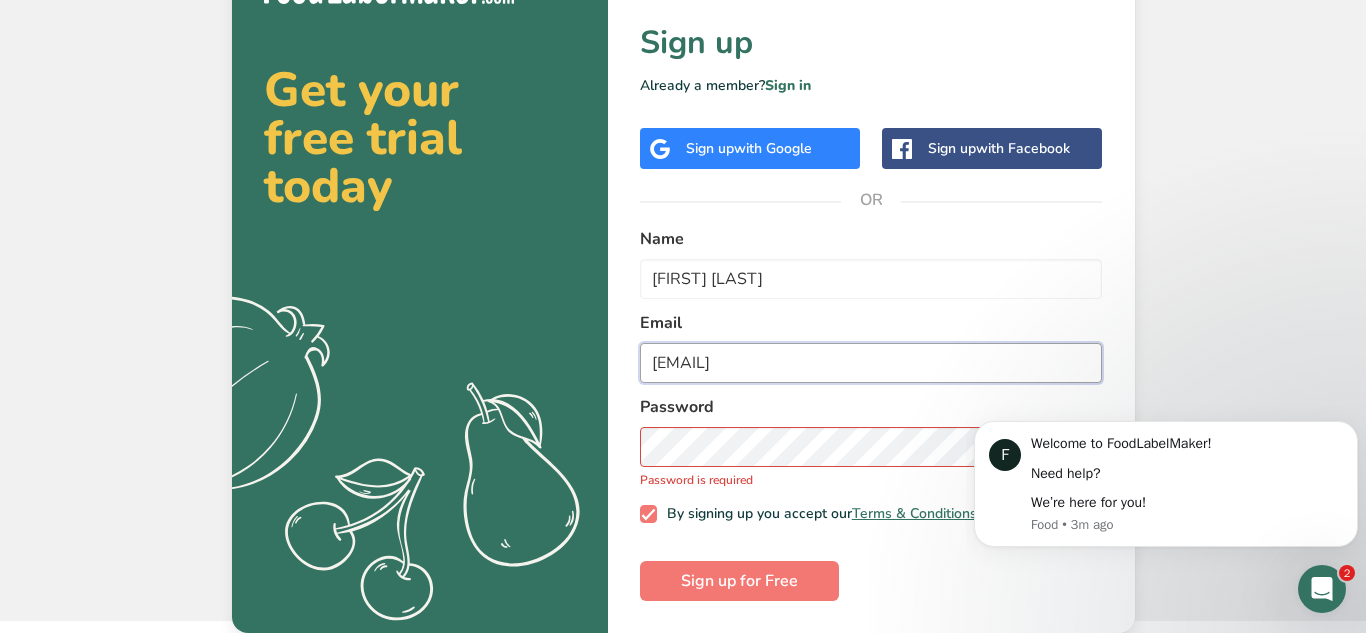 type on "[EMAIL]" 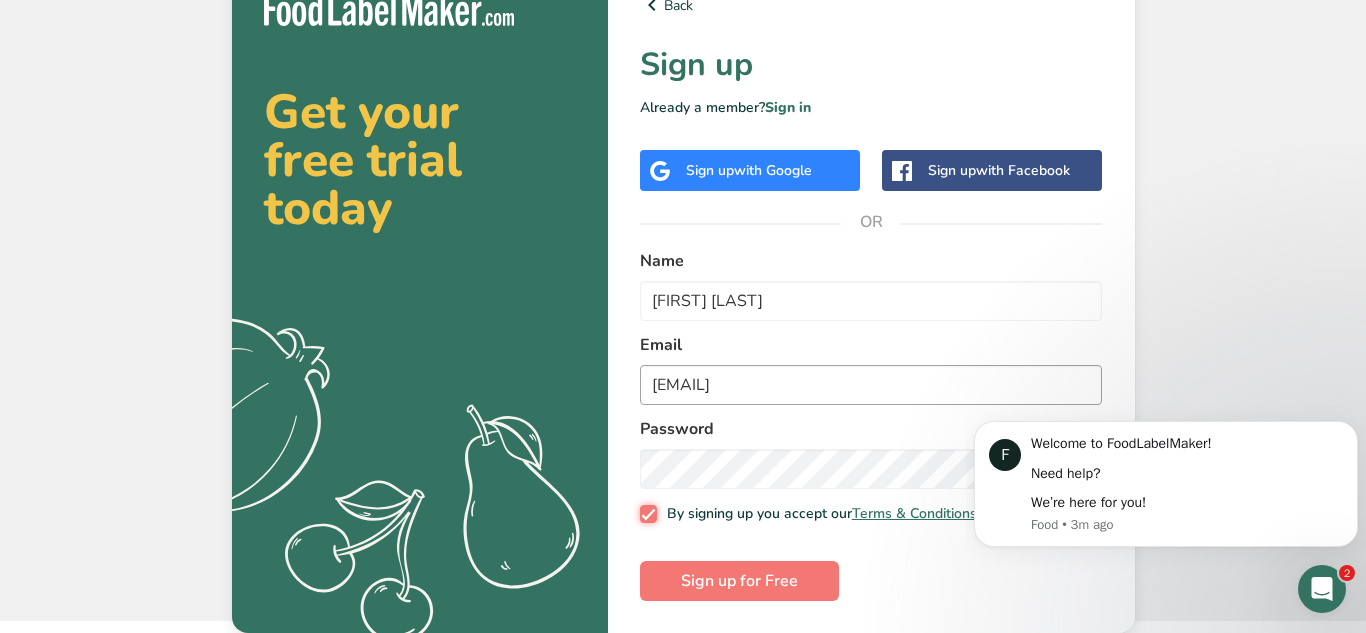 scroll, scrollTop: 38, scrollLeft: 0, axis: vertical 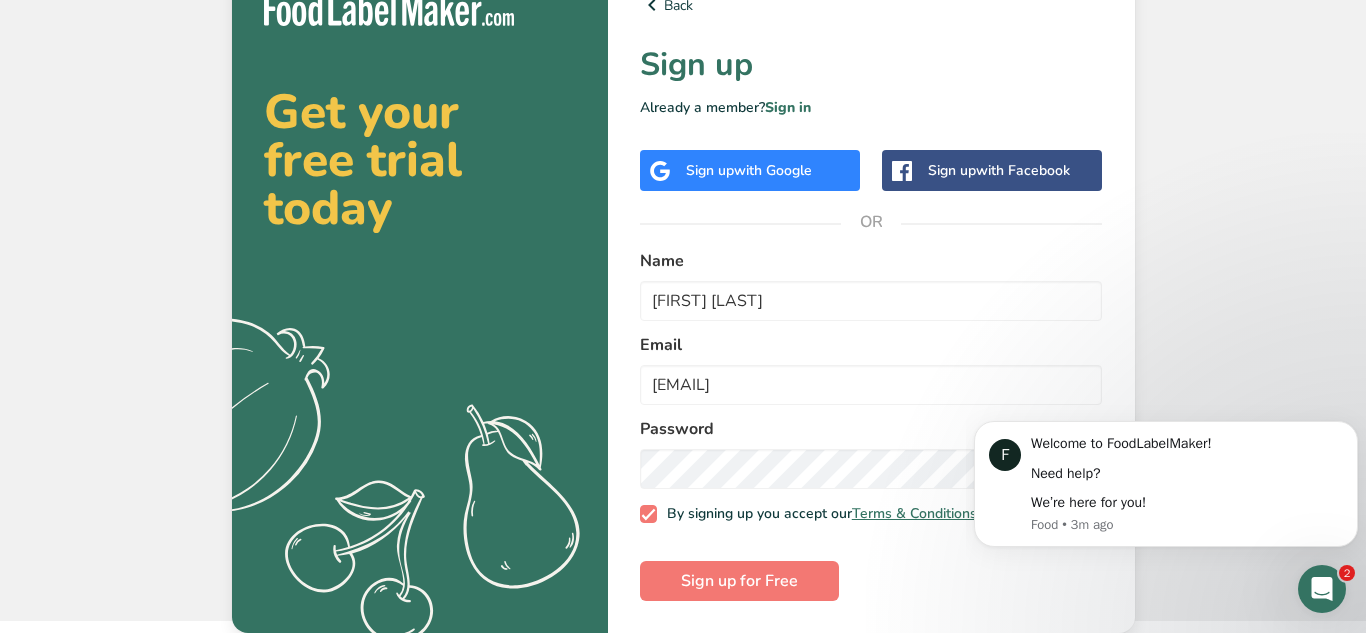 click on "F Welcome to FoodLabelMaker!    Need help?    We’re here for you! Food • 3m ago" 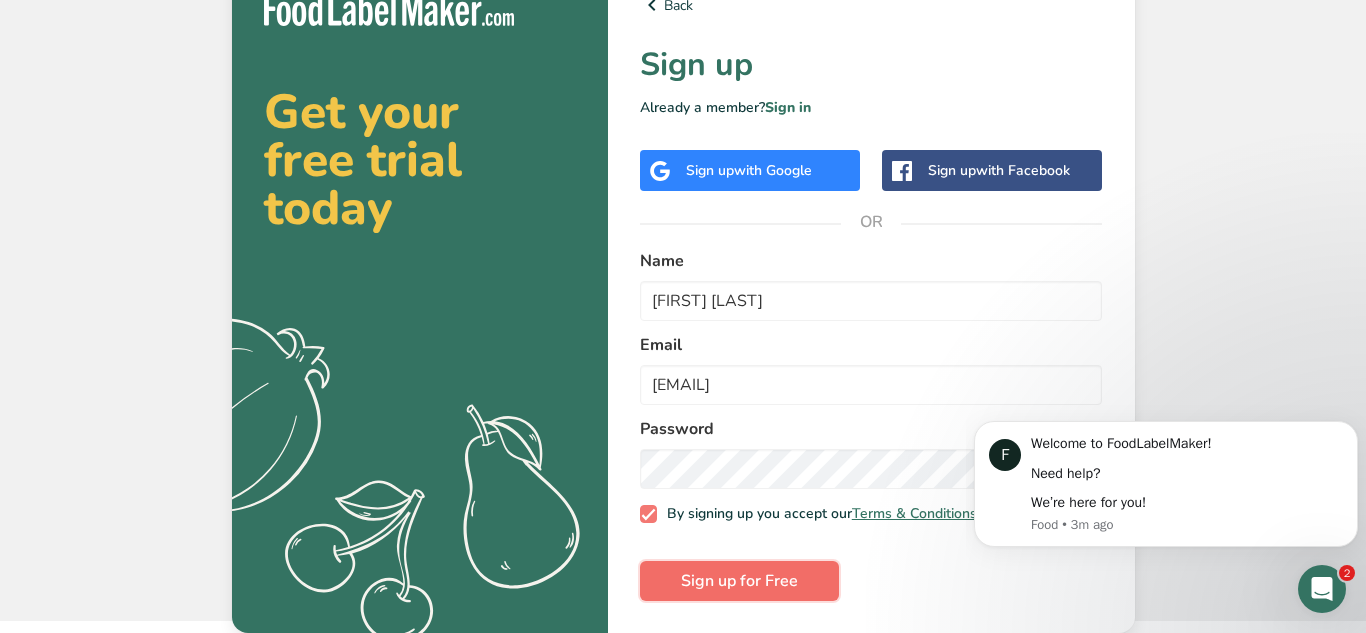 click on "Sign up for Free" at bounding box center (739, 581) 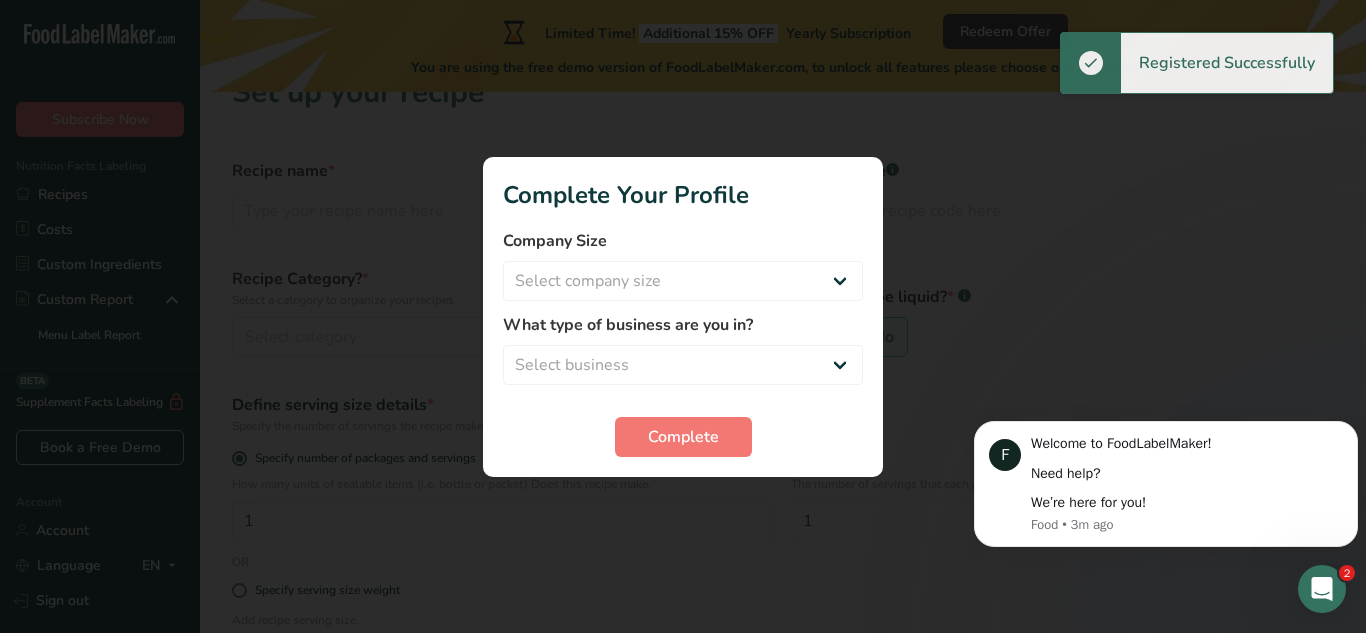 scroll, scrollTop: 0, scrollLeft: 0, axis: both 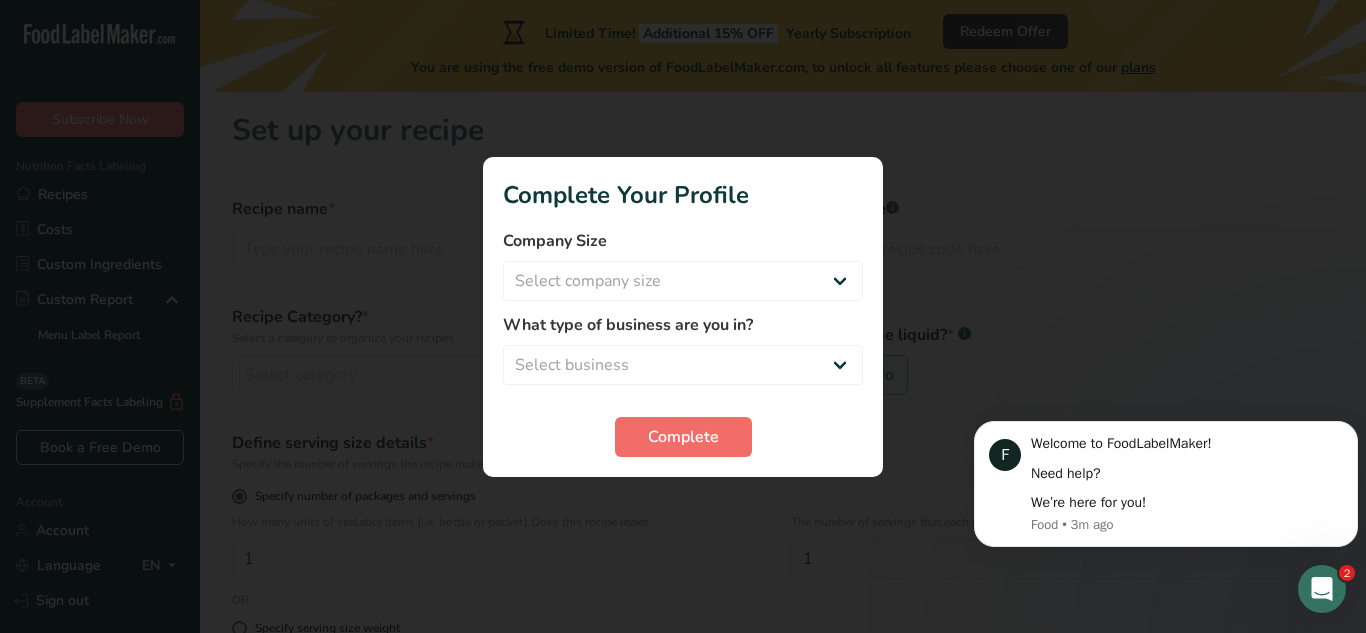 click on "Complete" at bounding box center [683, 437] 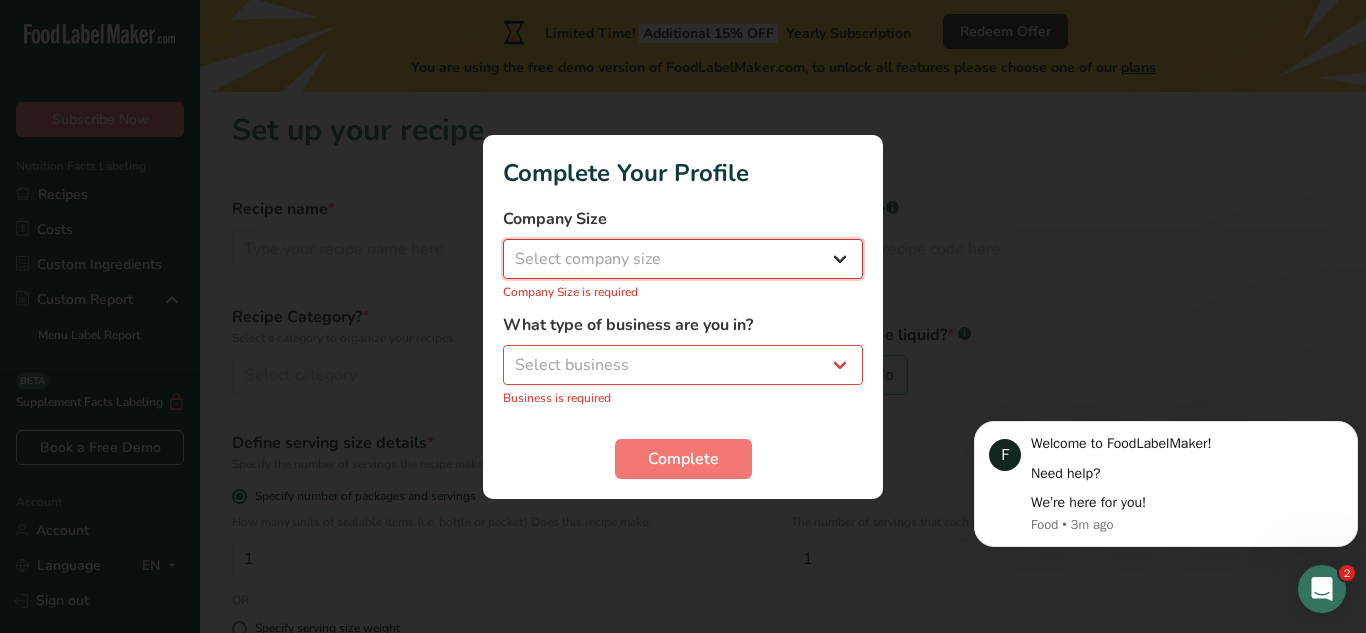 click on "Select company size
Fewer than 10 Employees
10 to 50 Employees
51 to 500 Employees
Over 500 Employees" at bounding box center (683, 259) 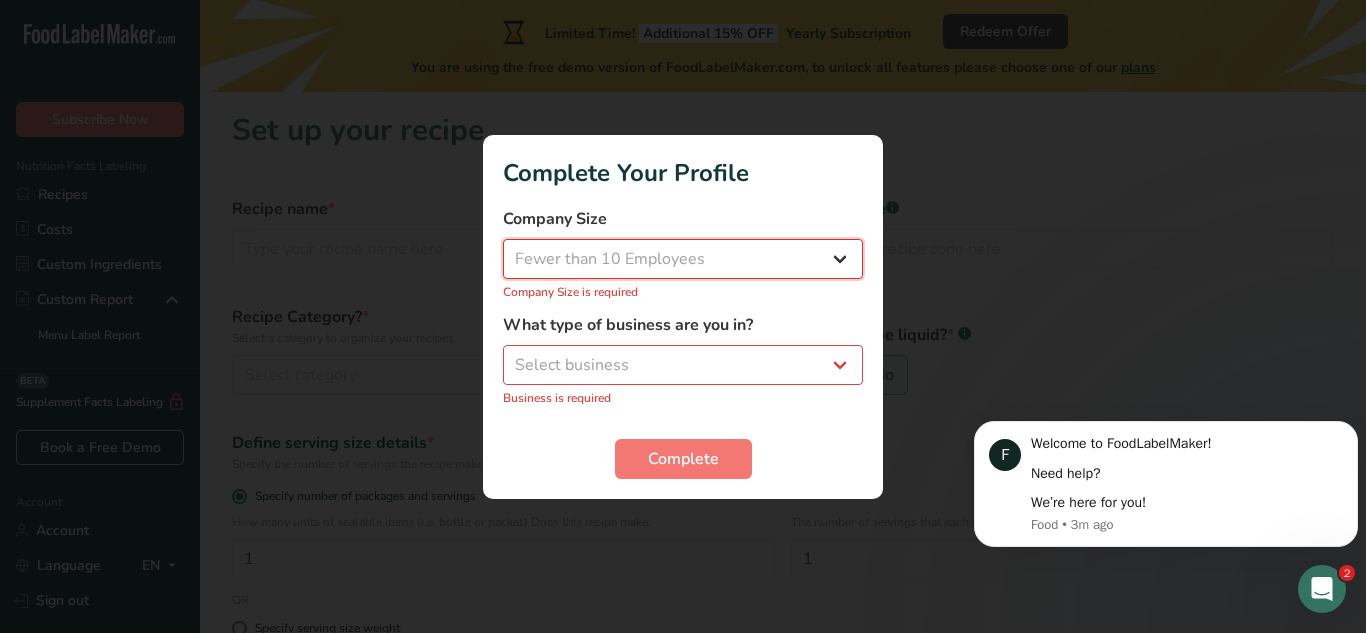 click on "Select company size
Fewer than 10 Employees
10 to 50 Employees
51 to 500 Employees
Over 500 Employees" at bounding box center [683, 259] 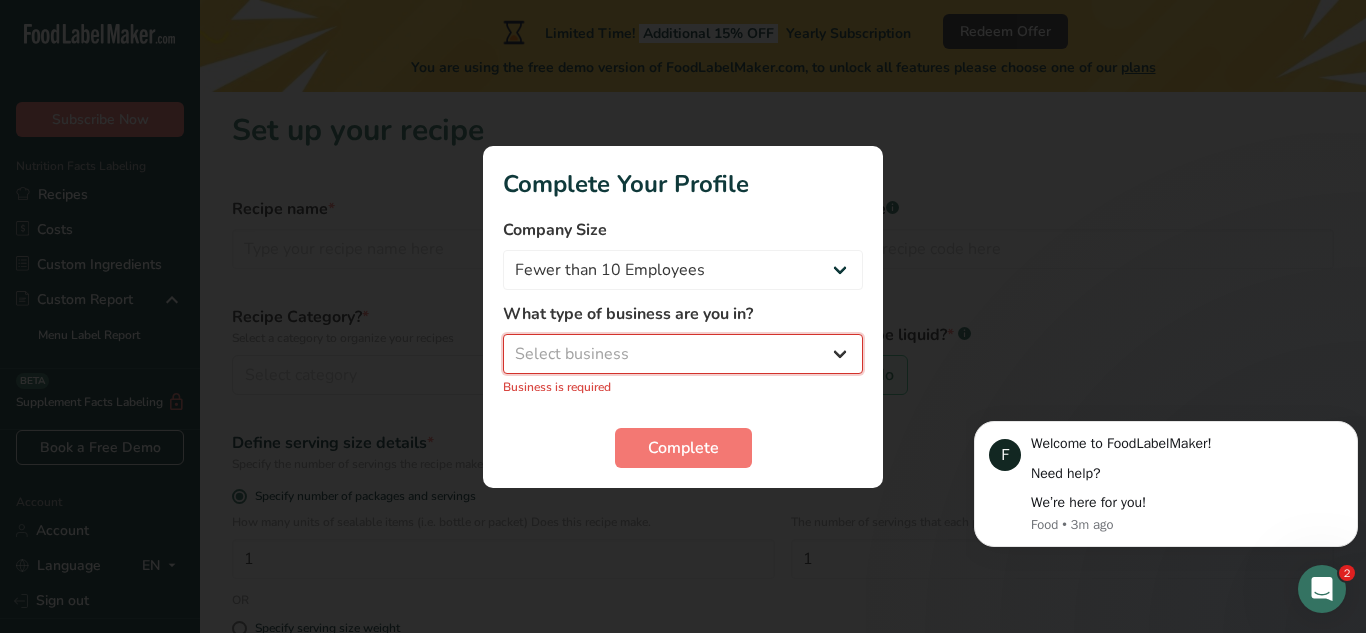 click on "Select business
Packaged Food Manufacturer
Restaurant & Cafe
Bakery
Meal Plans & Catering Company
Nutritionist
Food Blogger
Personal Trainer
Other" at bounding box center [683, 354] 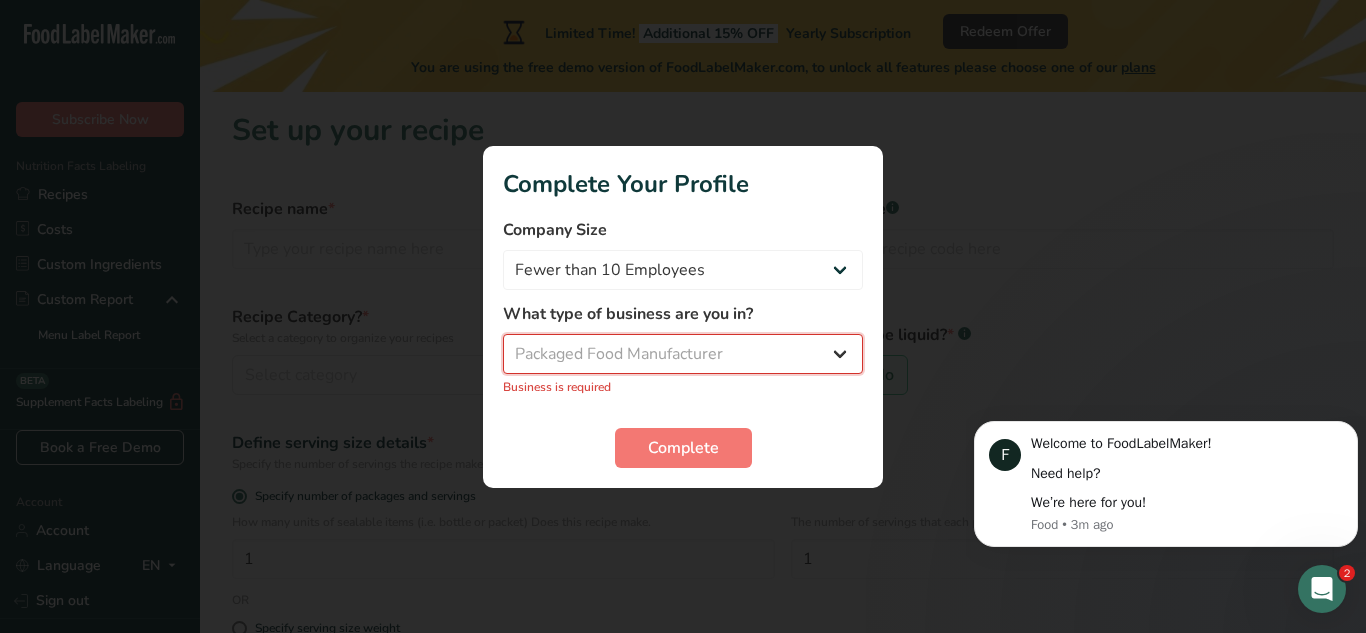 click on "Select business
Packaged Food Manufacturer
Restaurant & Cafe
Bakery
Meal Plans & Catering Company
Nutritionist
Food Blogger
Personal Trainer
Other" at bounding box center (683, 354) 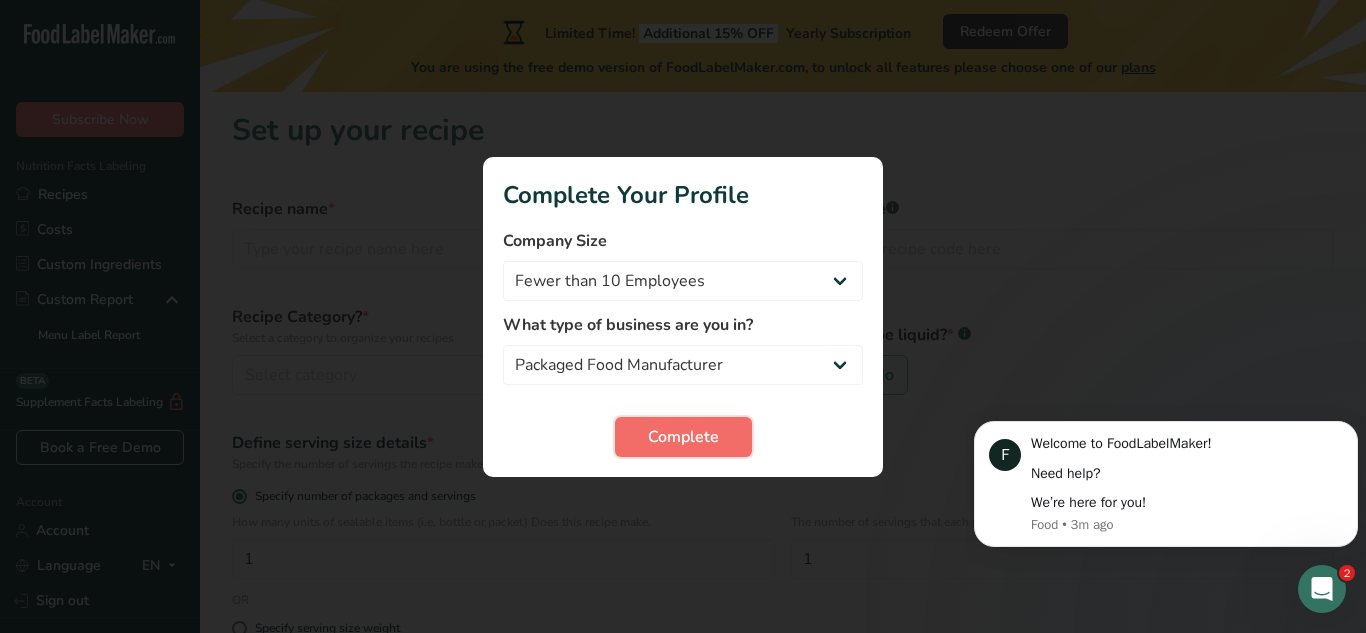 click on "Complete" at bounding box center (683, 437) 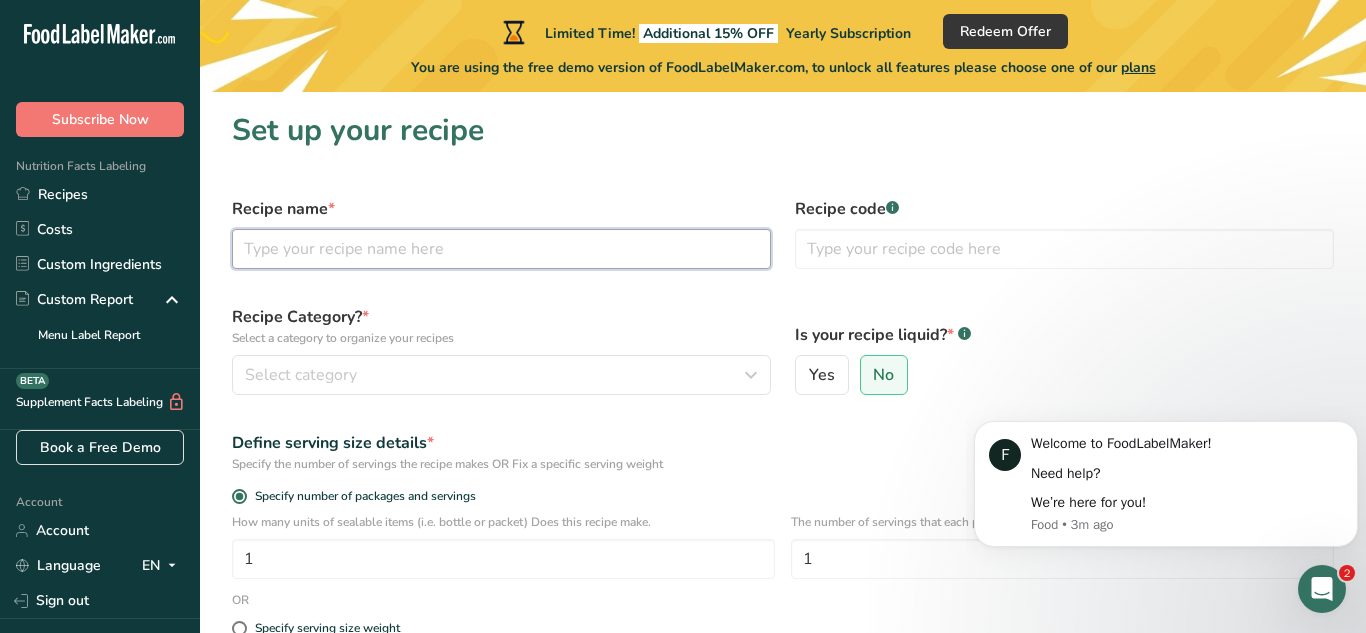 click at bounding box center [501, 249] 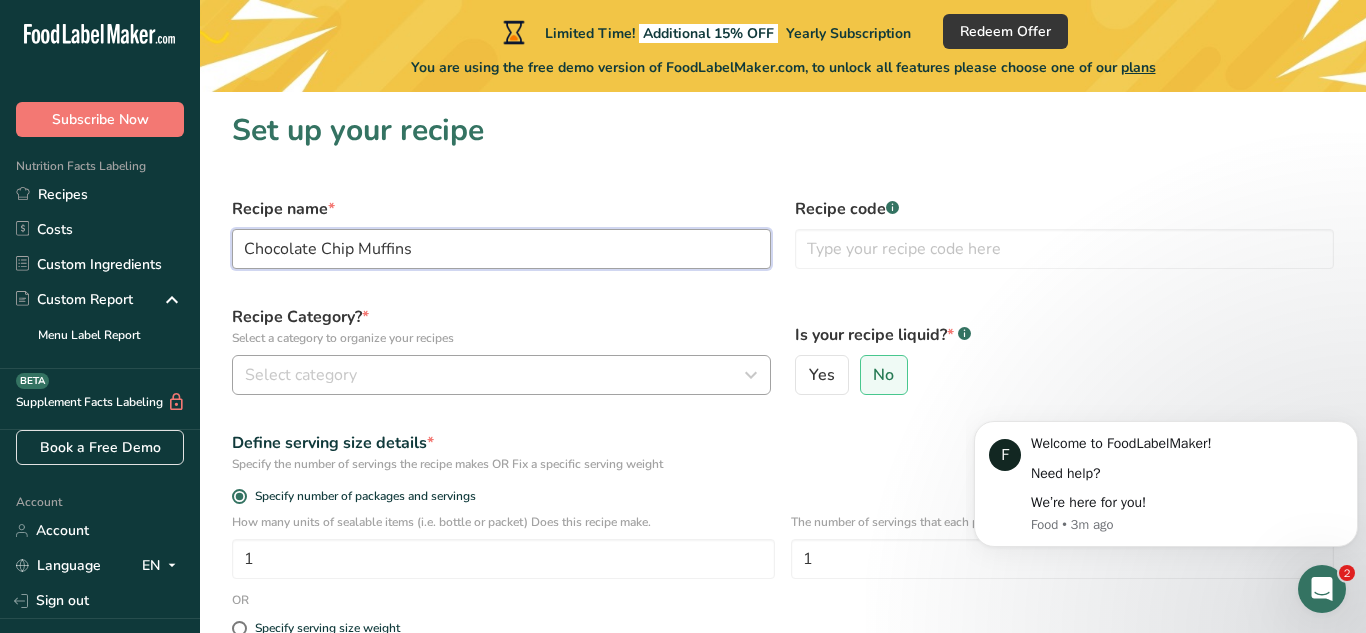 type on "Chocolate Chip Muffins" 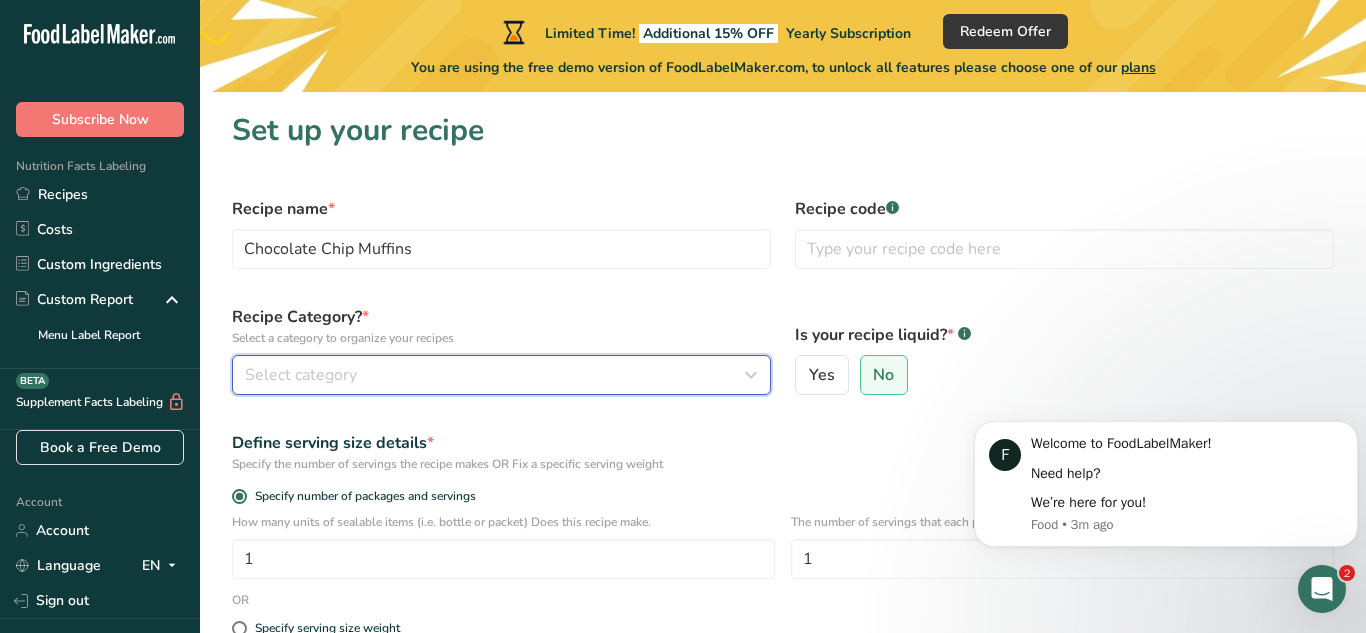 click on "Select category" at bounding box center (301, 375) 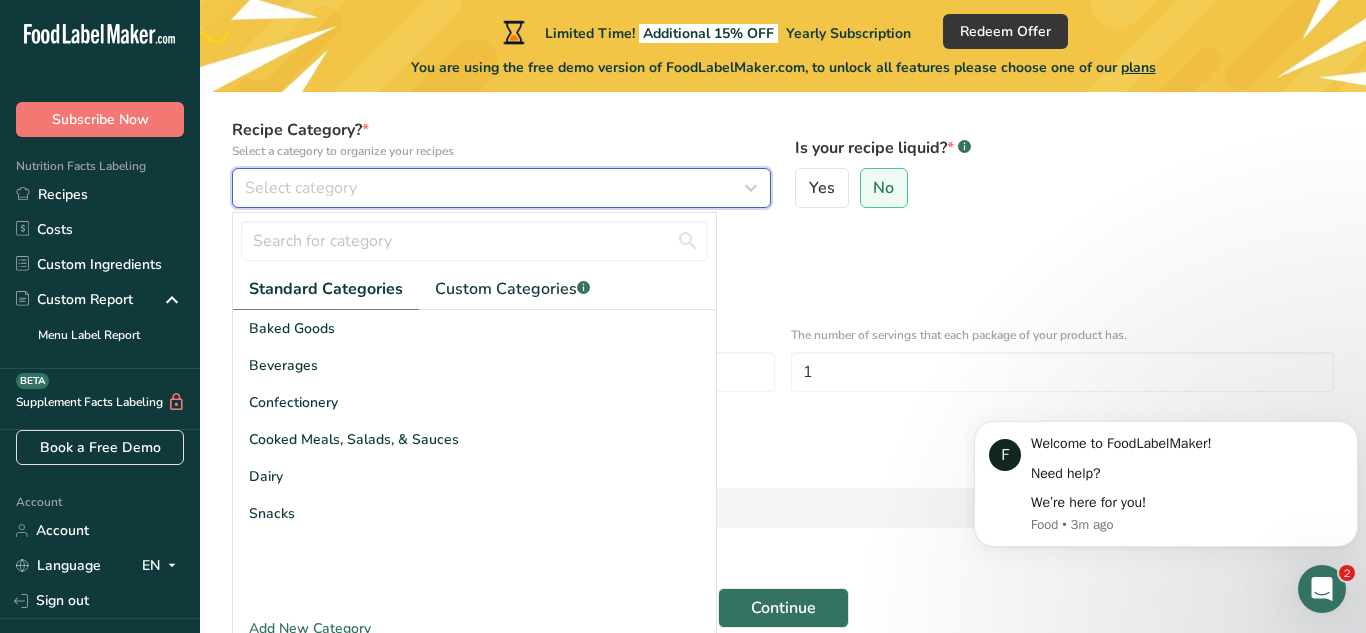 scroll, scrollTop: 188, scrollLeft: 0, axis: vertical 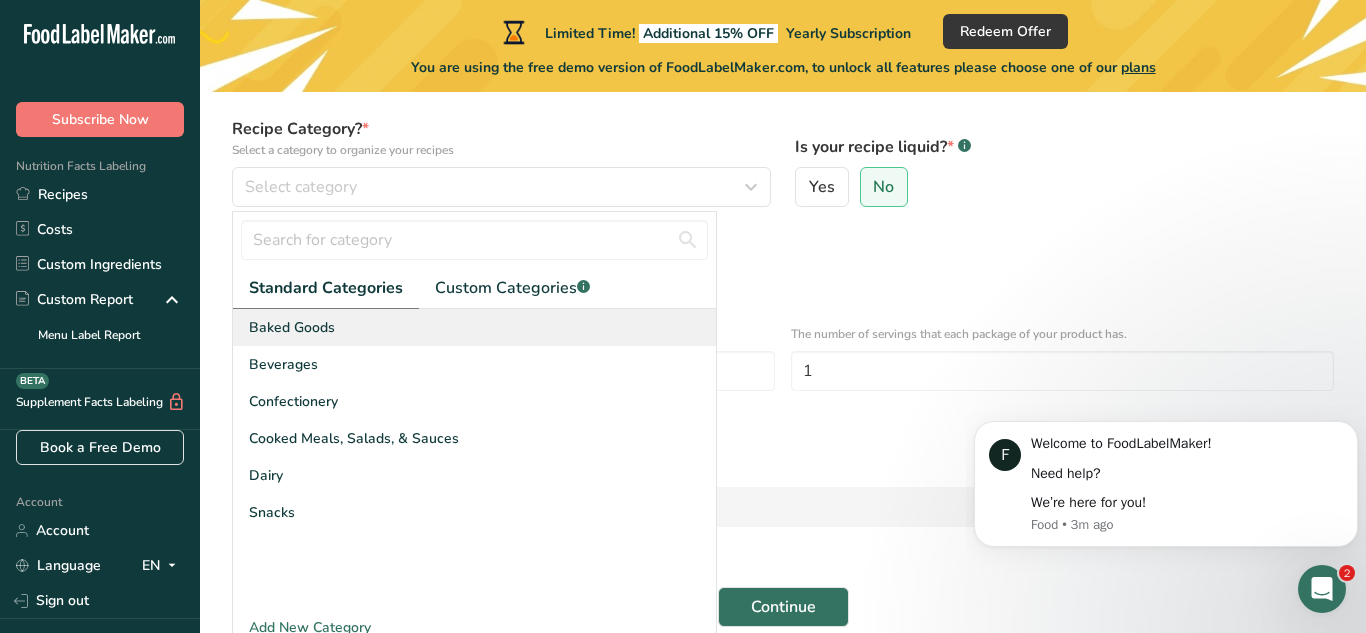 click on "Baked Goods" at bounding box center (474, 327) 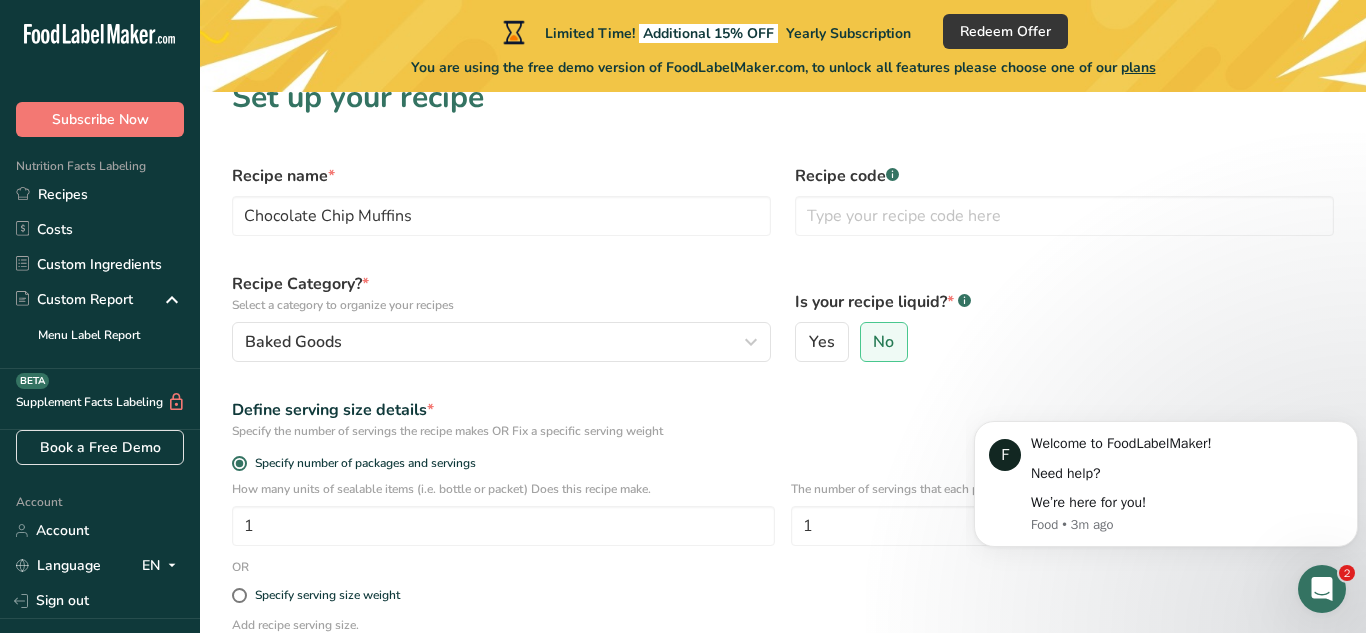 scroll, scrollTop: 26, scrollLeft: 0, axis: vertical 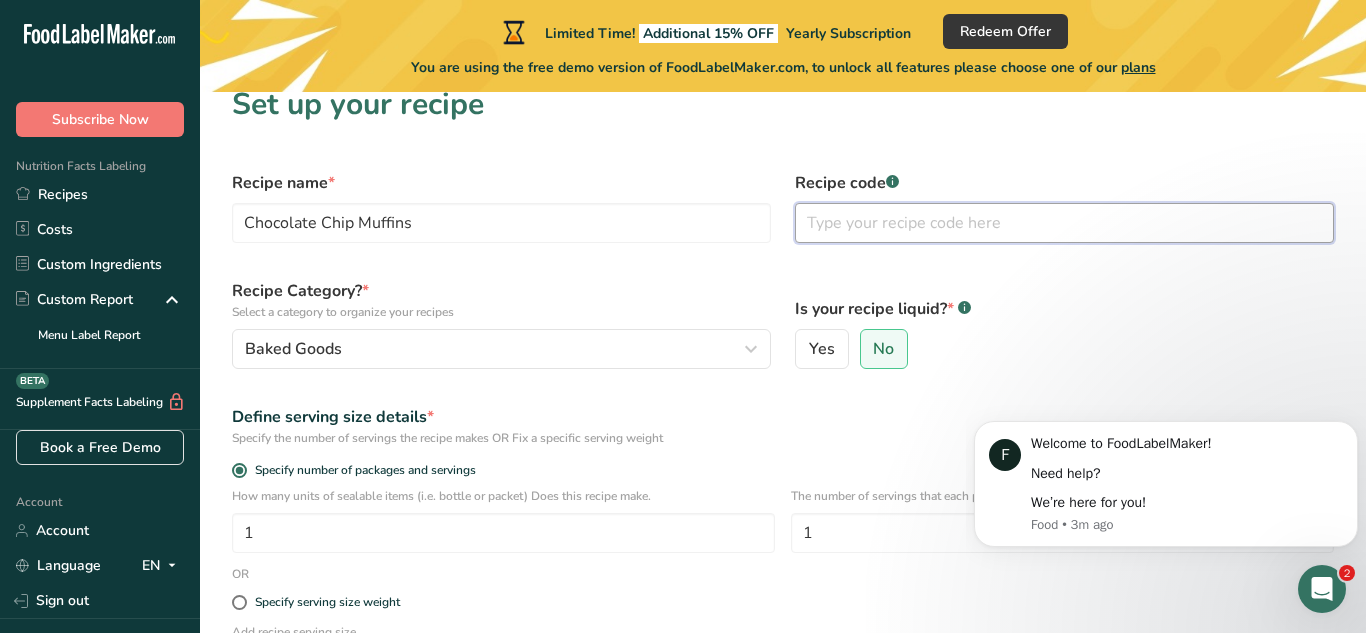 click at bounding box center [1064, 223] 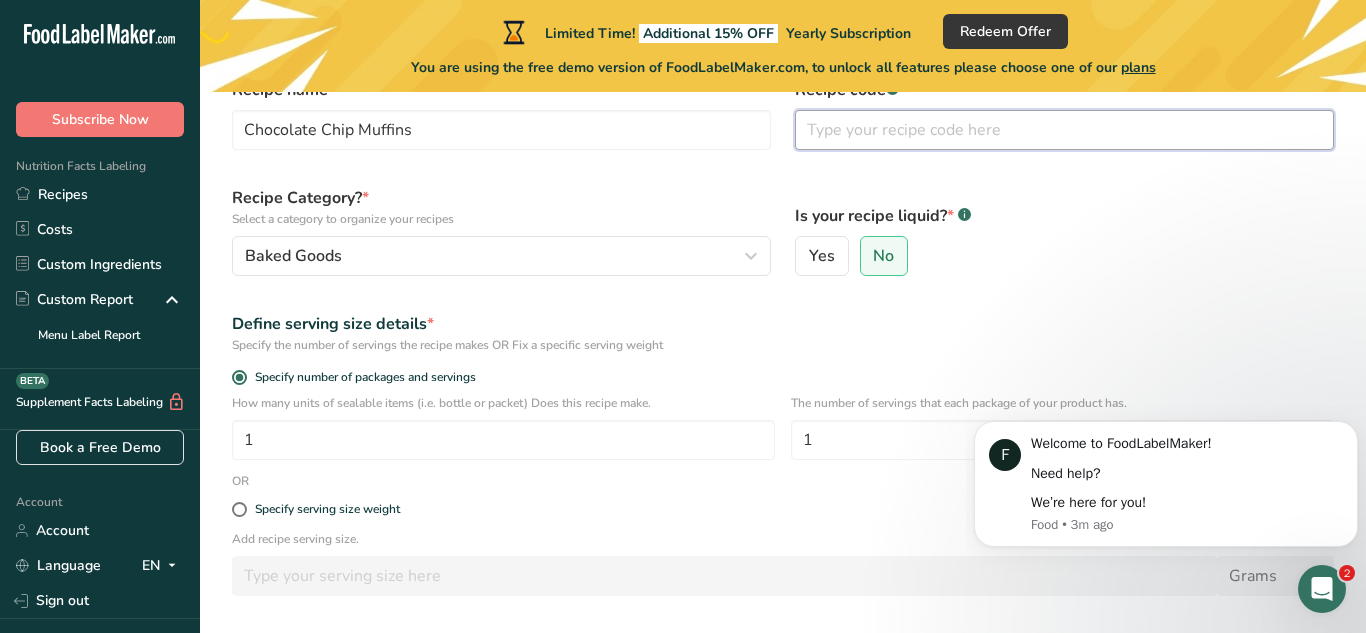 scroll, scrollTop: 114, scrollLeft: 0, axis: vertical 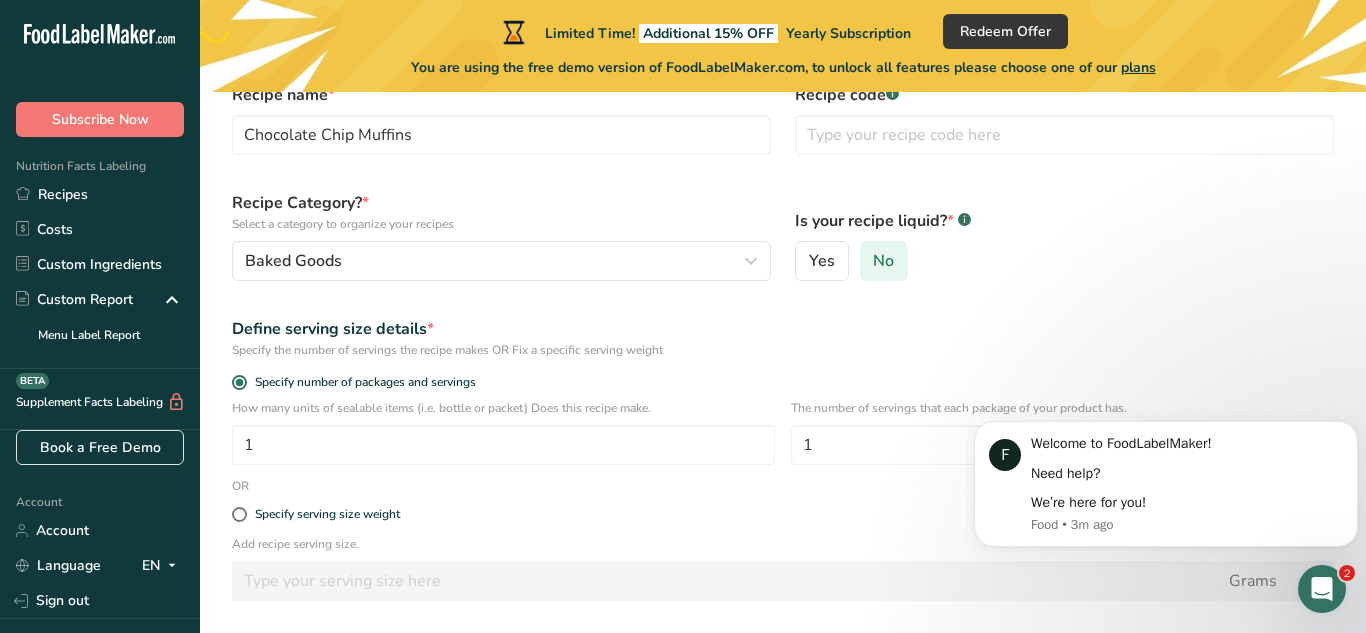 click on "No" at bounding box center (867, 261) 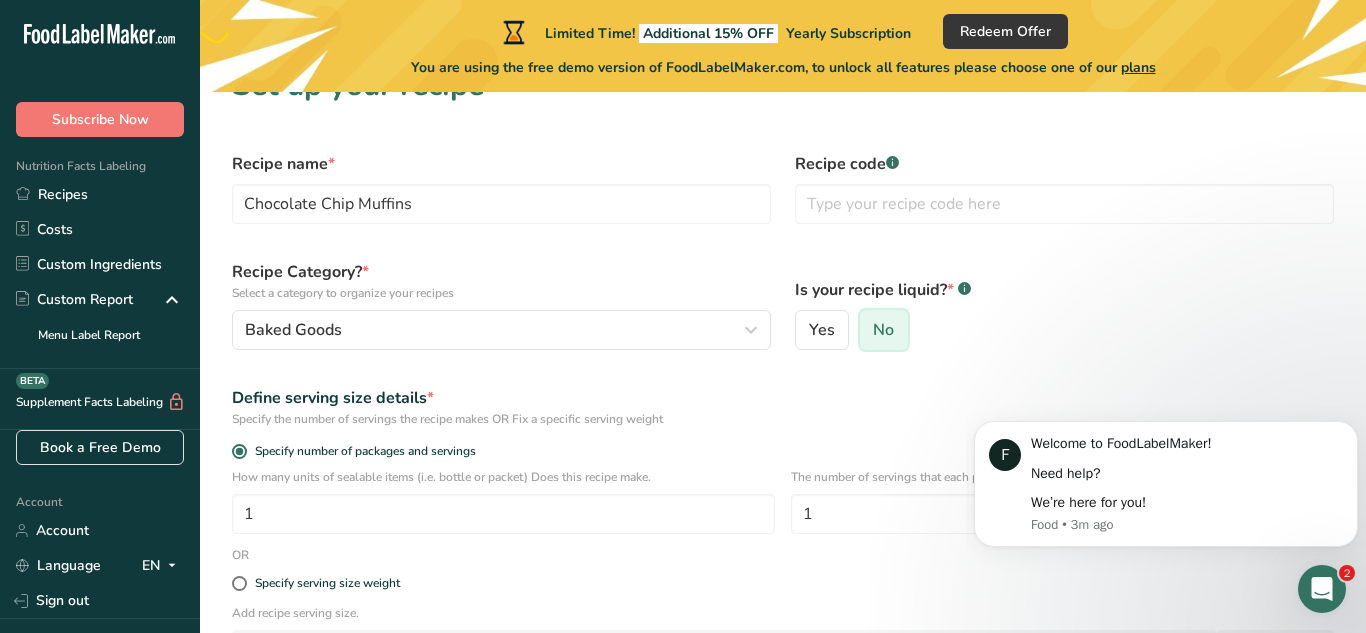scroll, scrollTop: 43, scrollLeft: 0, axis: vertical 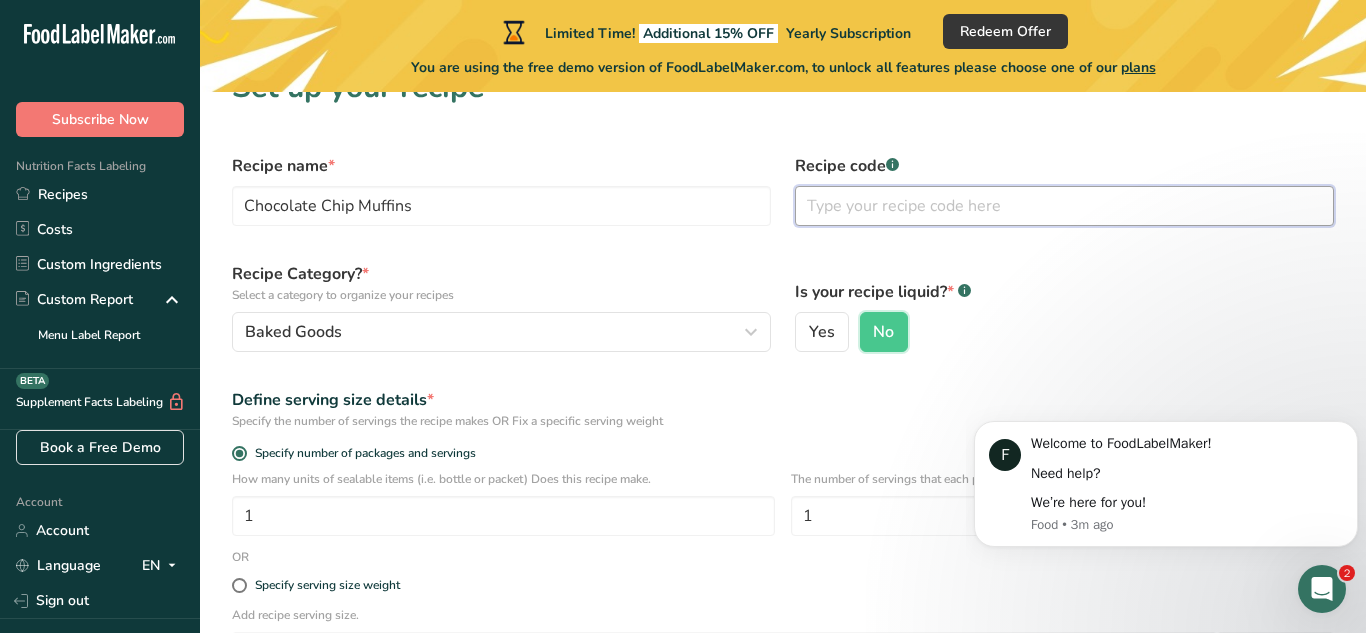 click at bounding box center (1064, 206) 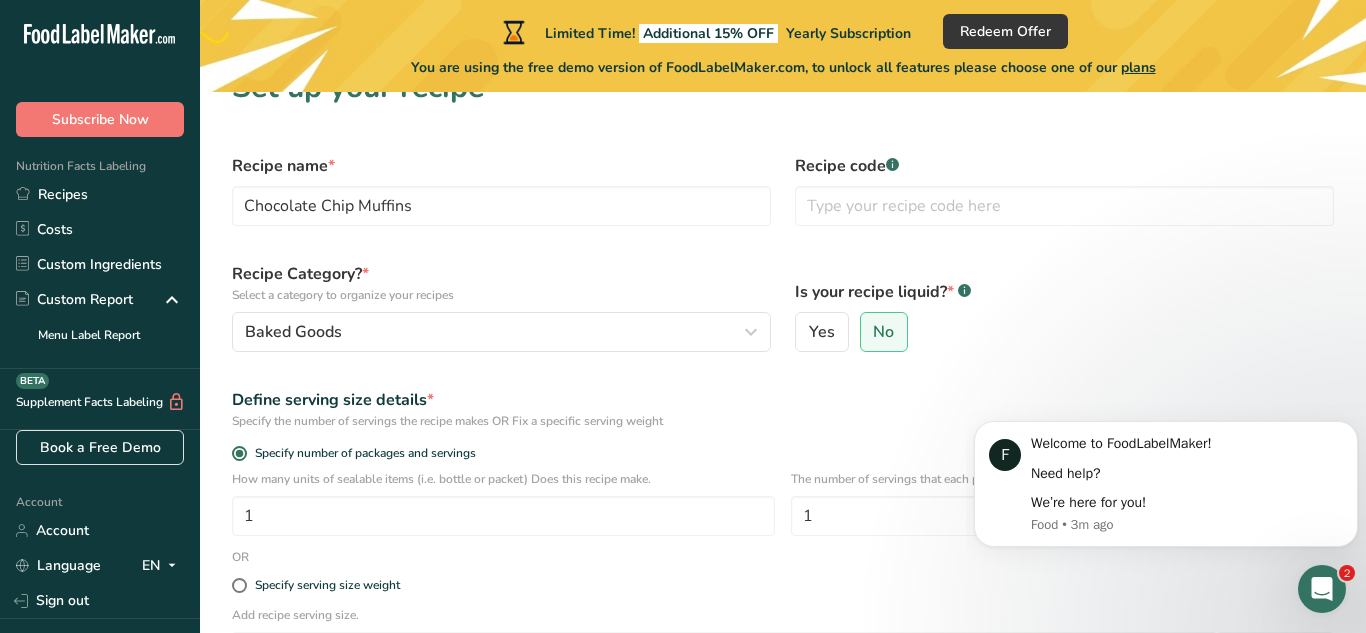 click on "Is your recipe liquid? *   .a-a{fill:#347362;}.b-a{fill:#fff;}" at bounding box center (1064, 292) 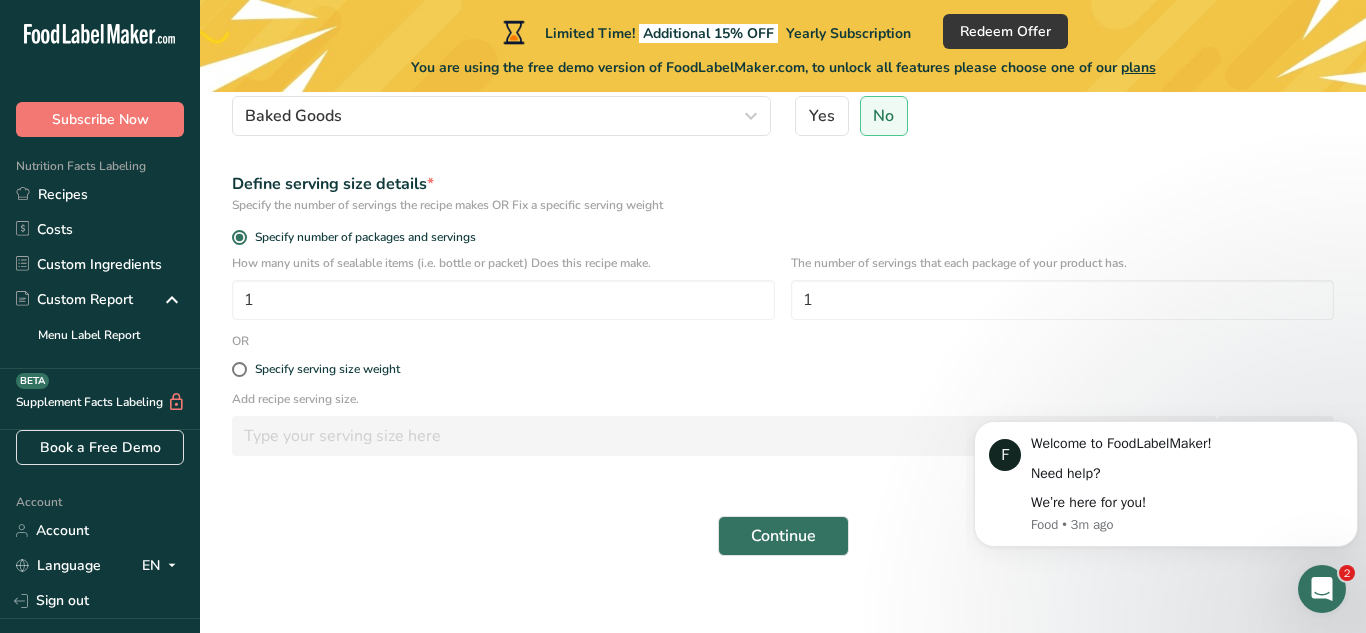 scroll, scrollTop: 266, scrollLeft: 0, axis: vertical 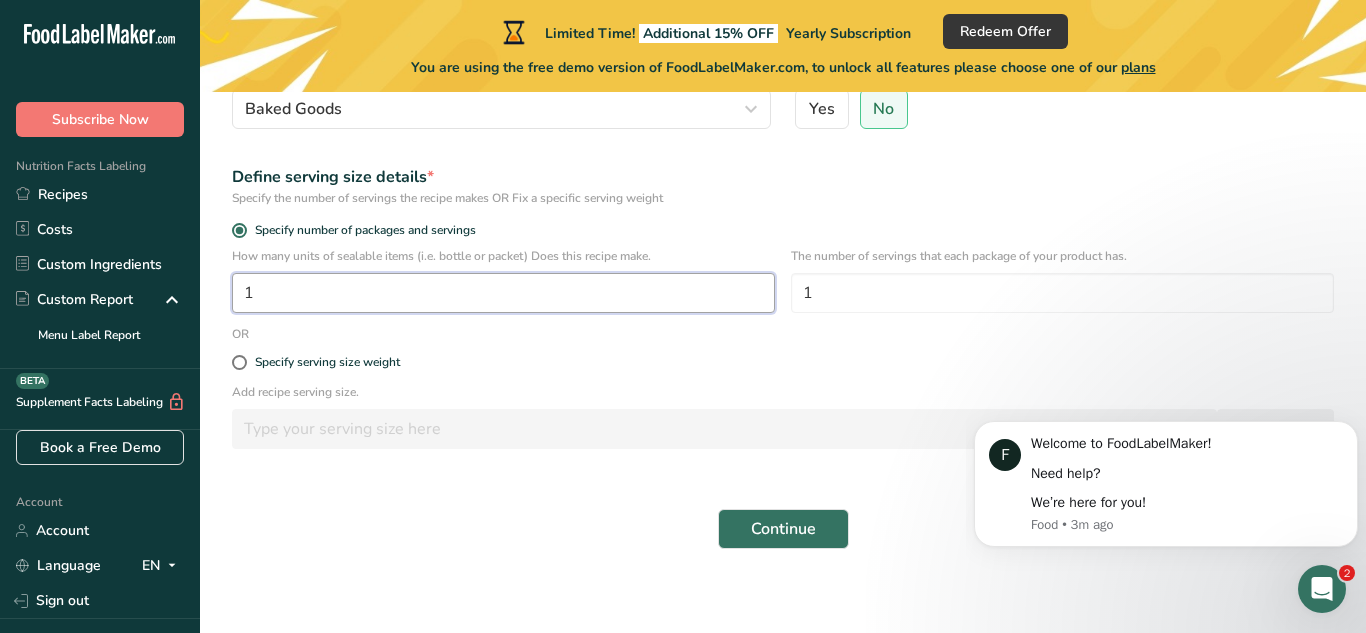 click on "1" at bounding box center (503, 293) 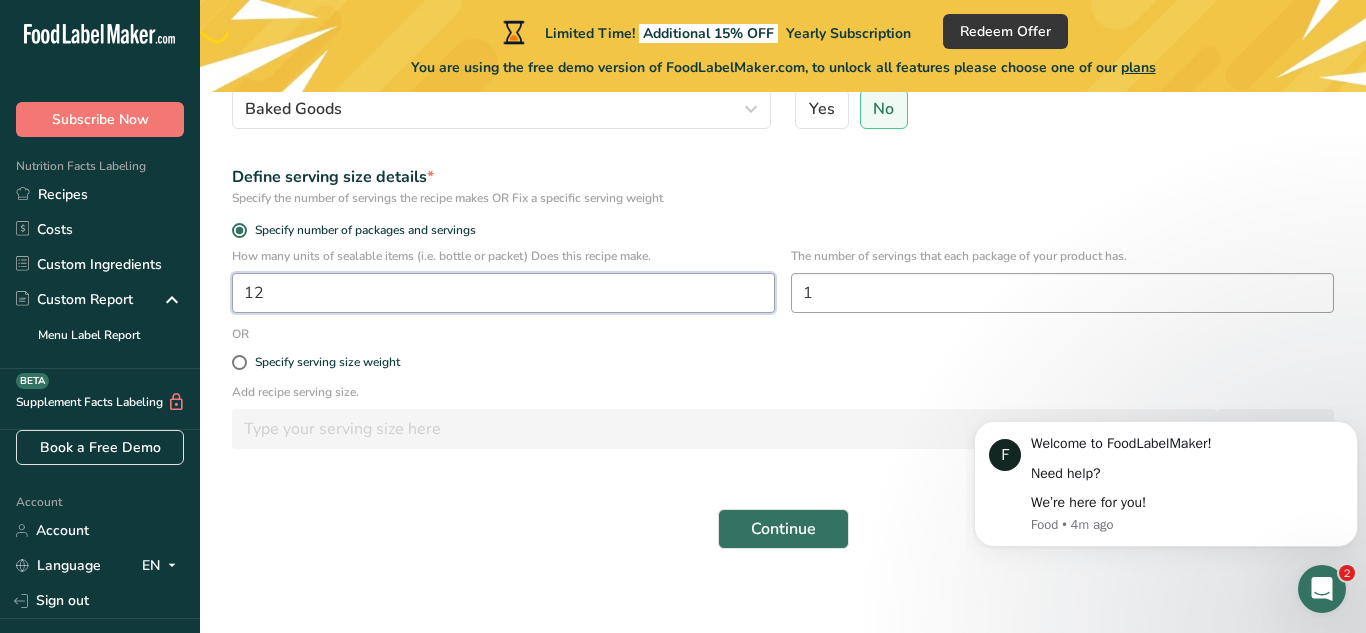 type on "12" 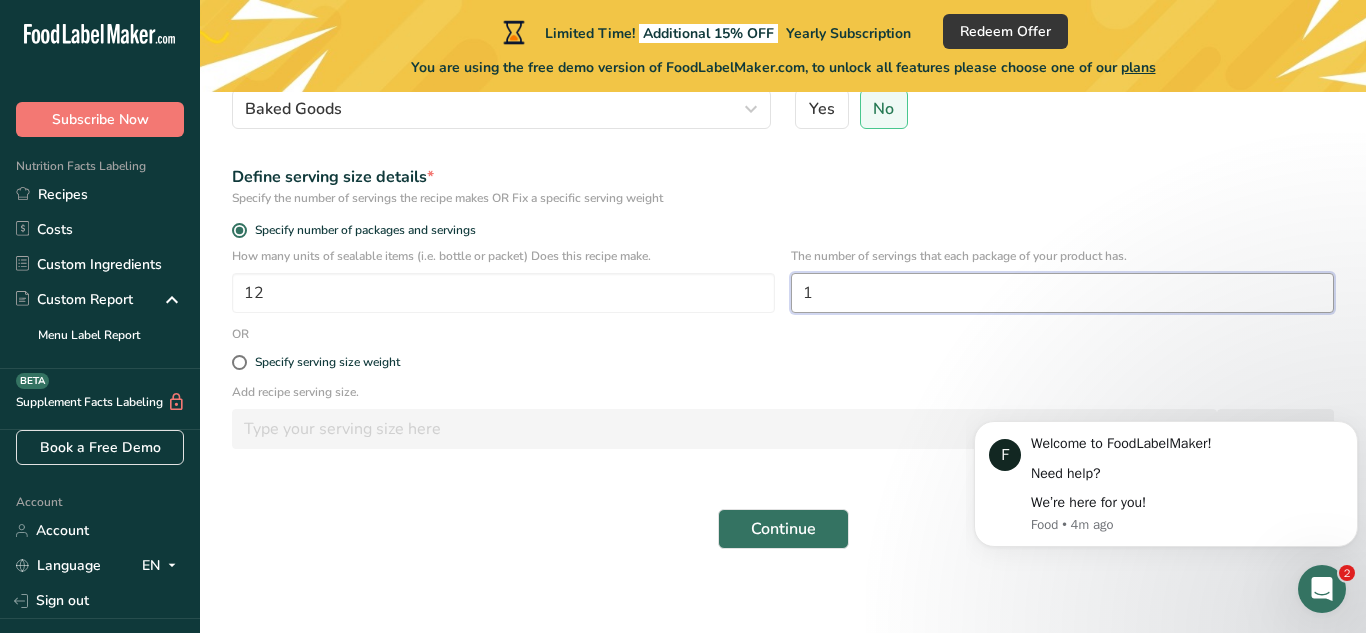 click on "1" at bounding box center (1062, 293) 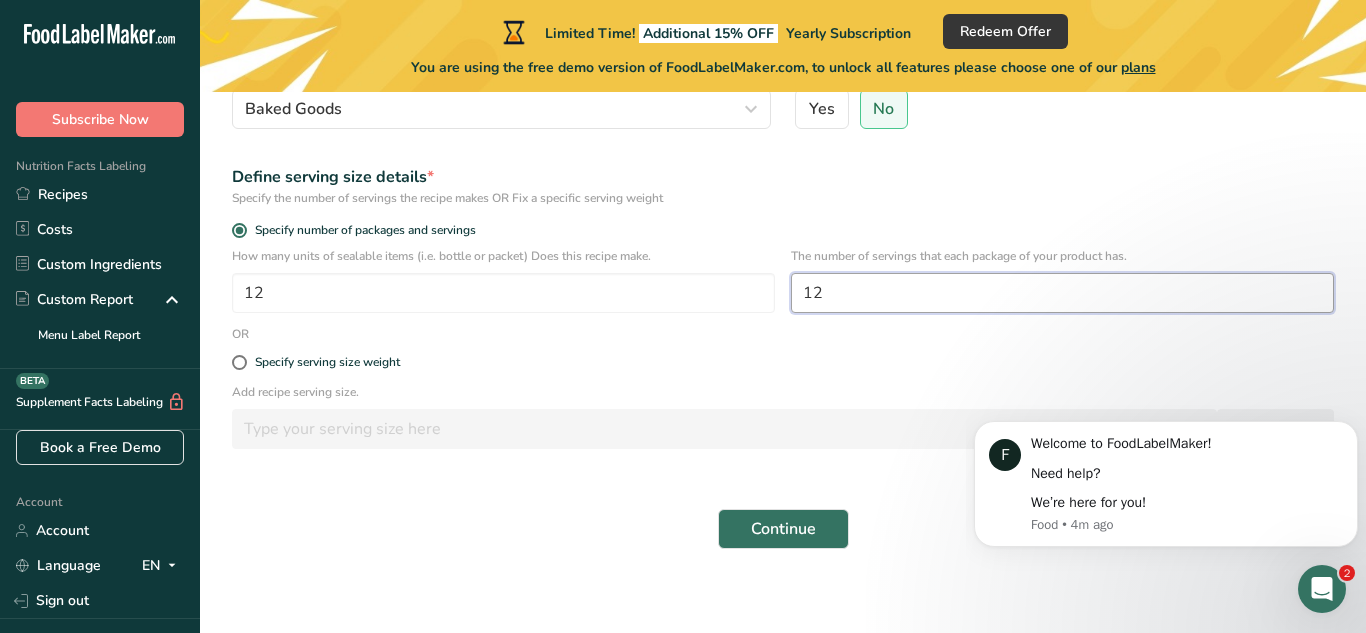 type on "12" 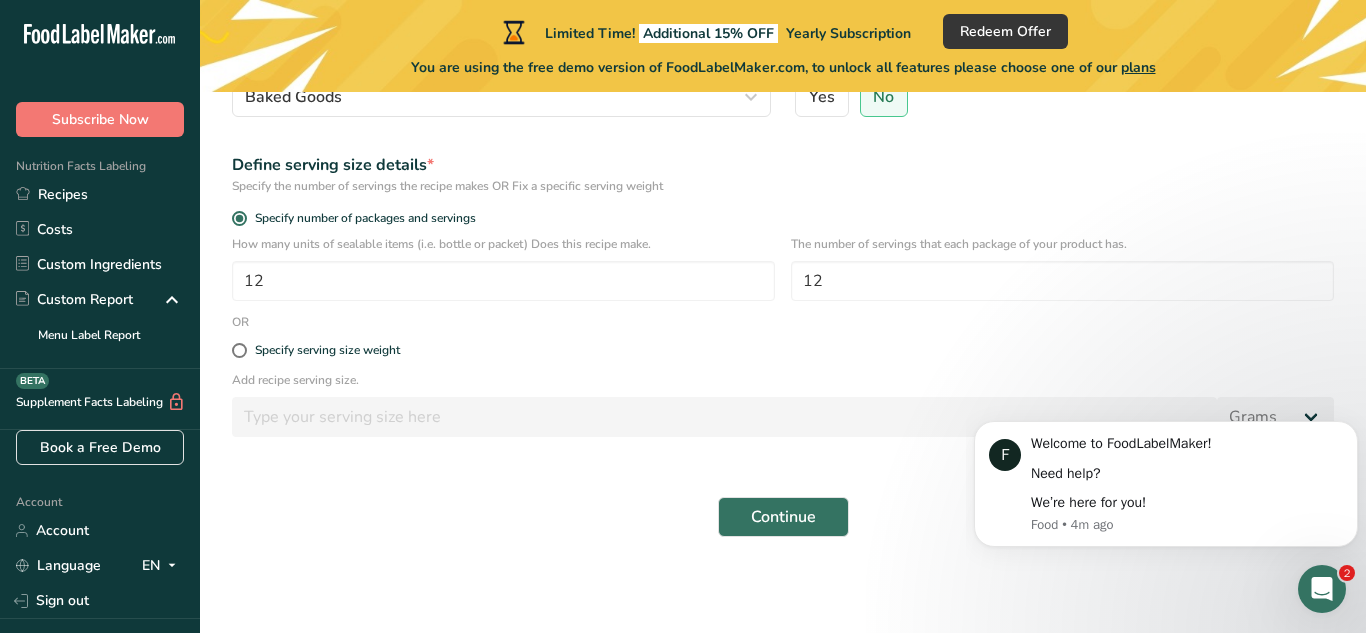 click on "Continue" at bounding box center [783, 517] 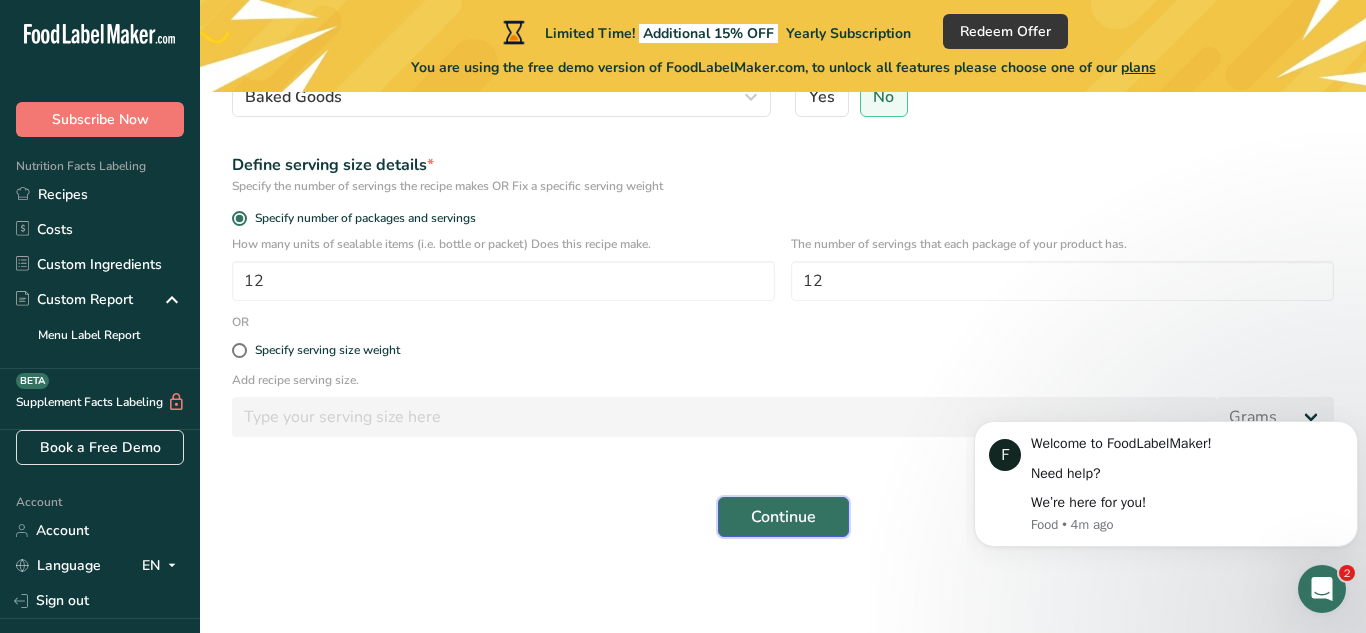 click on "Continue" at bounding box center (783, 517) 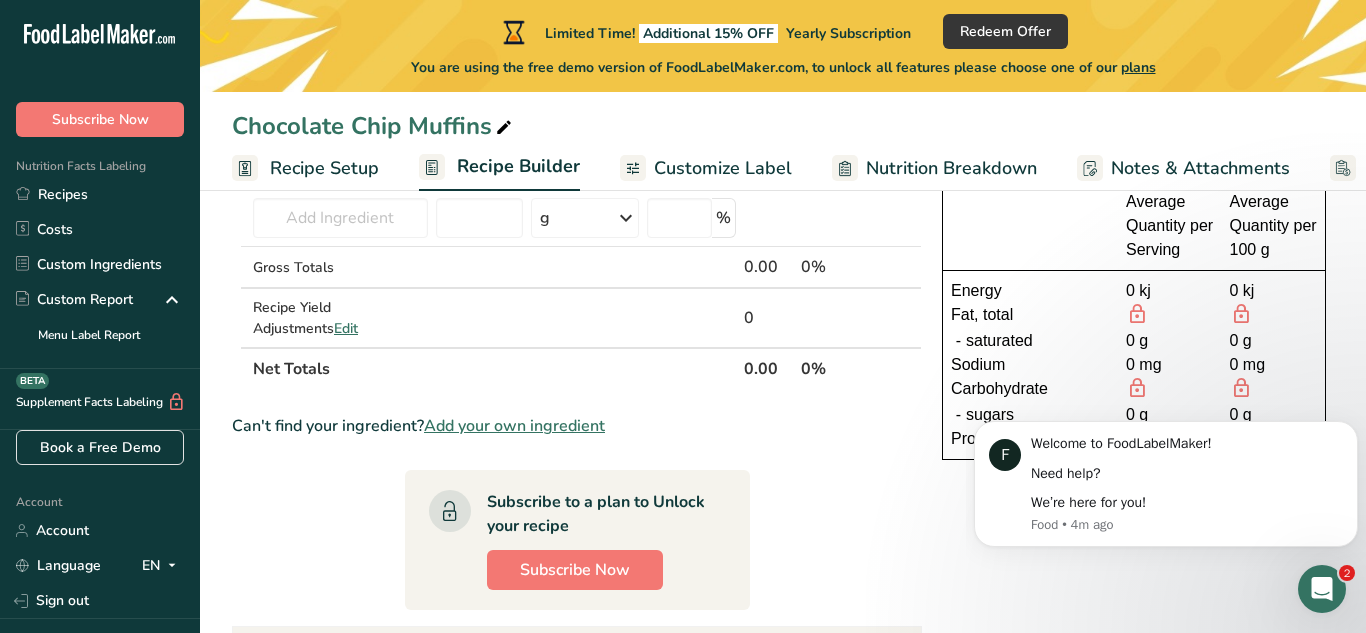 scroll, scrollTop: 0, scrollLeft: 0, axis: both 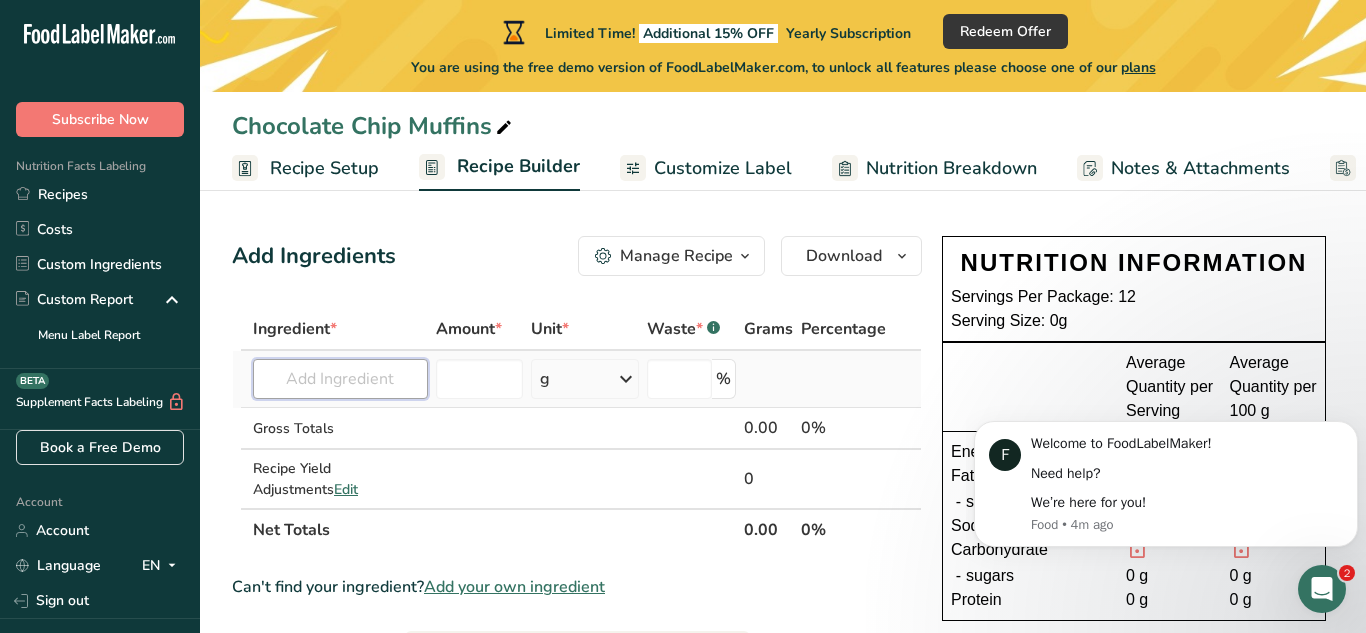 click at bounding box center [340, 379] 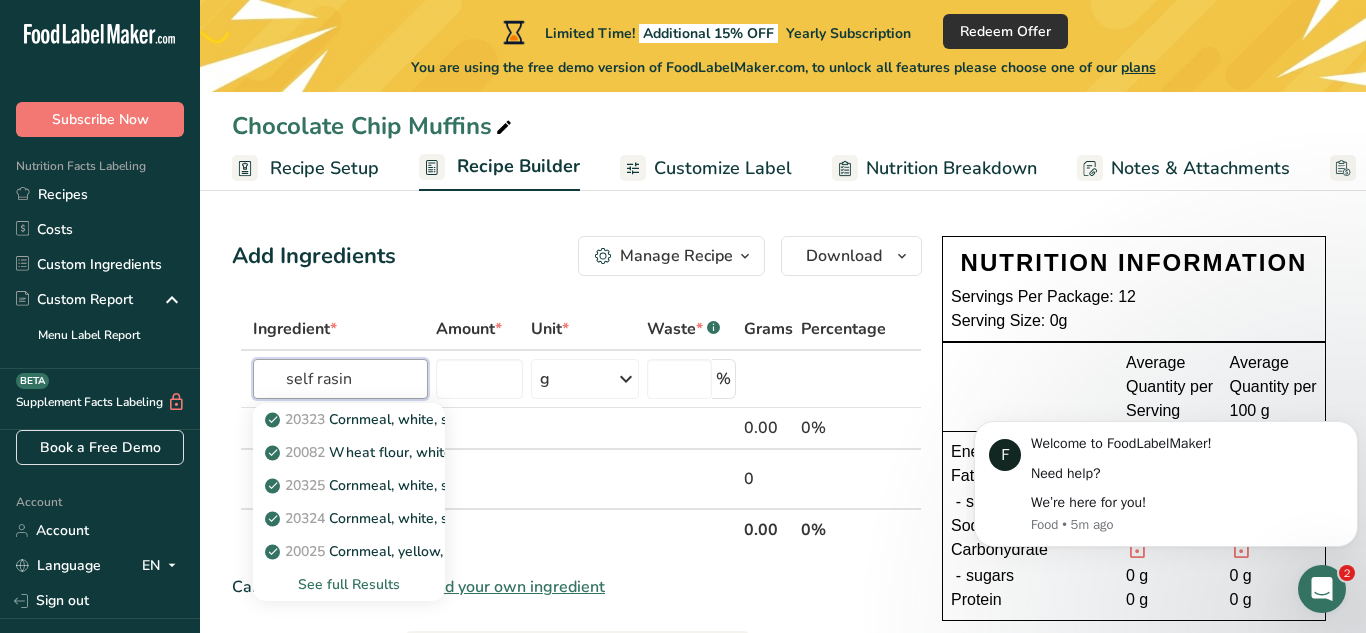 type on "self rasin" 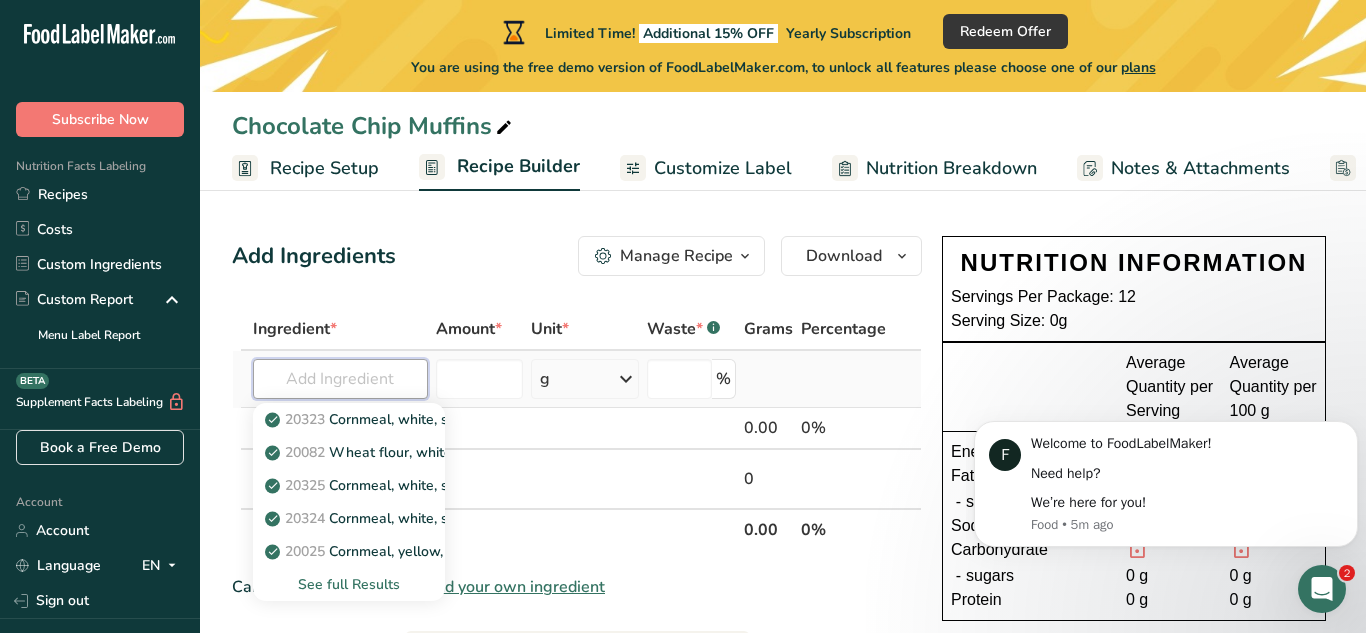 paste on "self-raising flour" 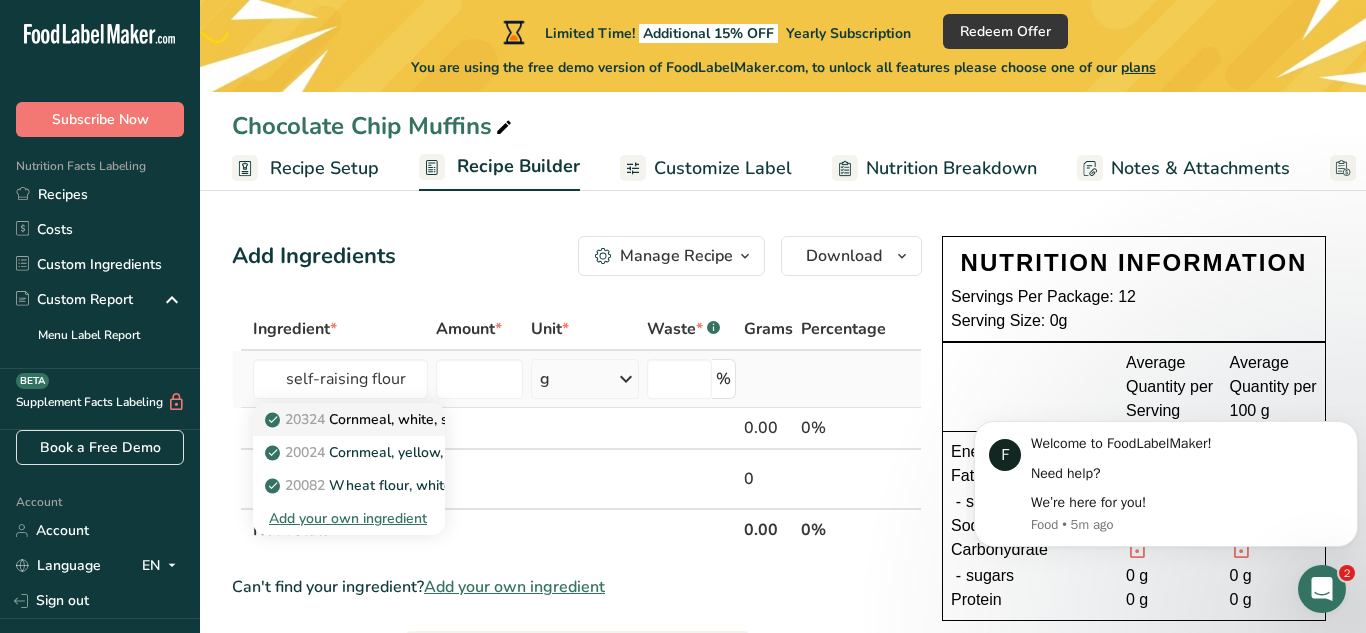 click on "[NUMBER]
Cornmeal, white, self-rising, bolted, with wheat flour added, enriched" at bounding box center (521, 419) 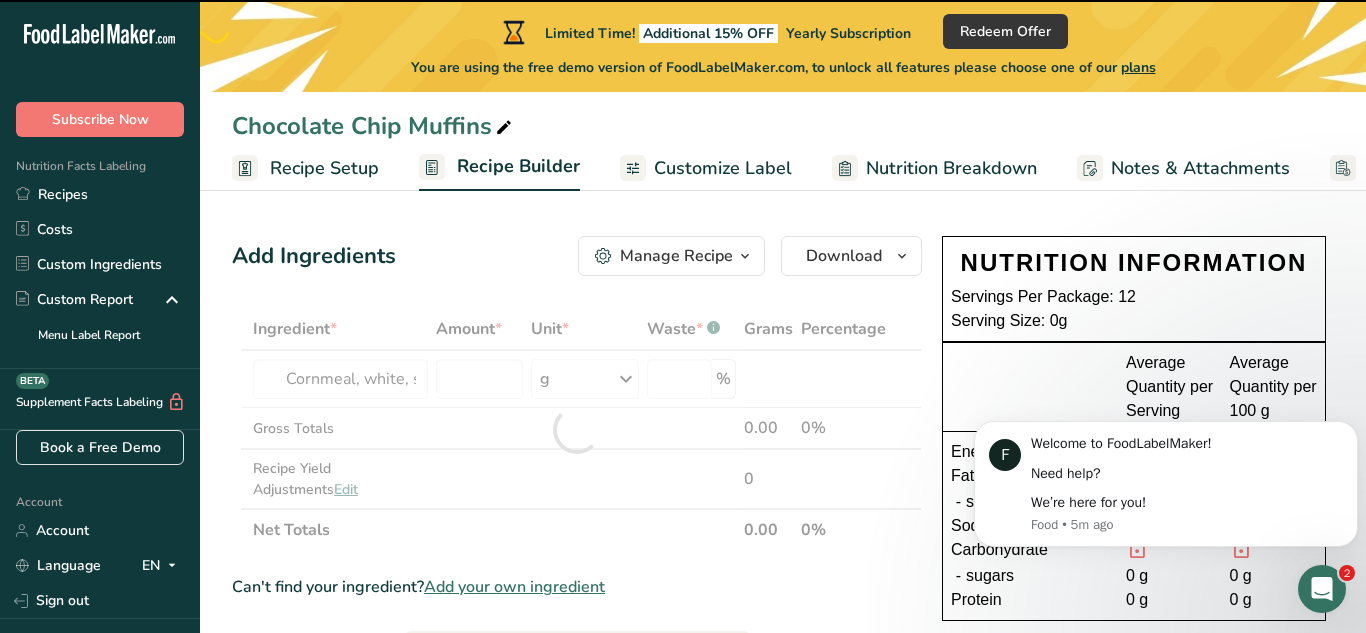 type on "0" 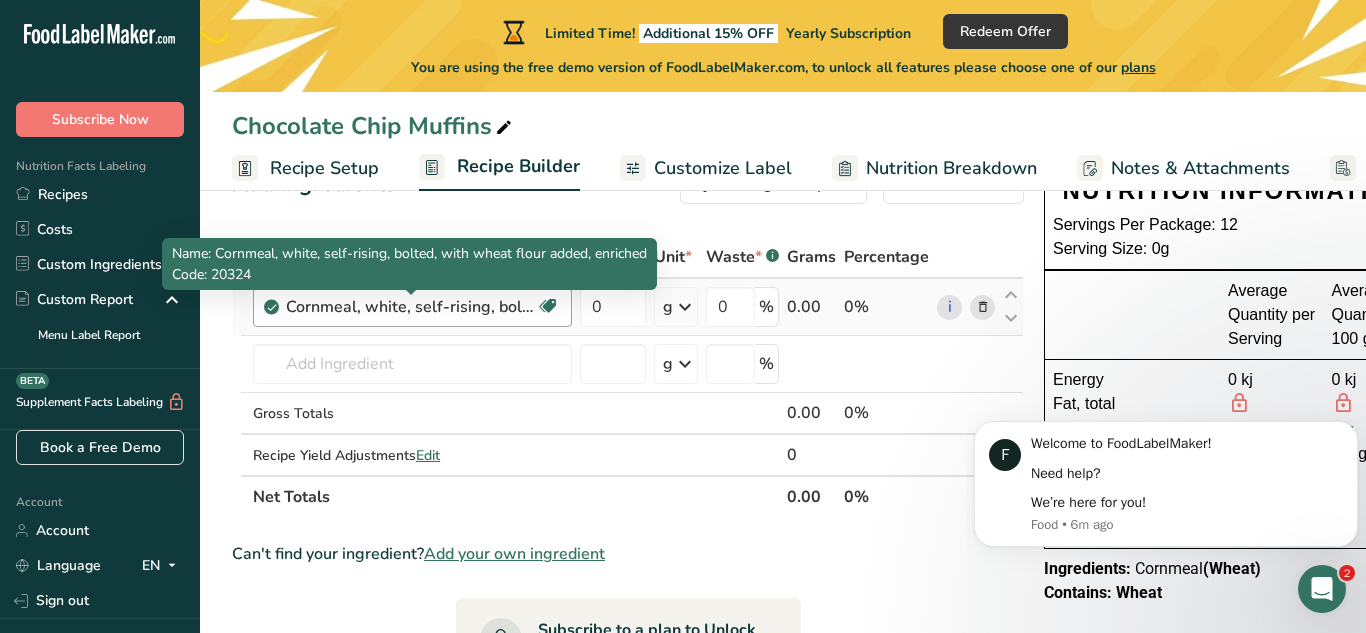 scroll, scrollTop: 0, scrollLeft: 0, axis: both 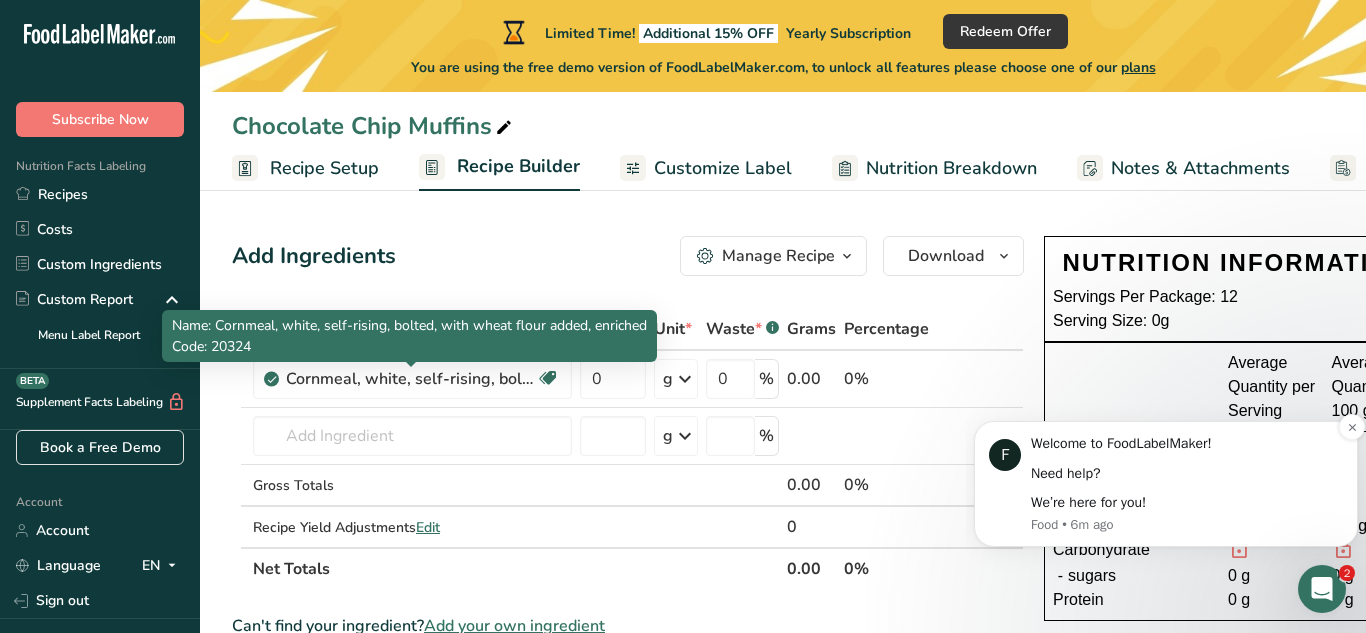 click on "We’re here for you!" at bounding box center (1187, 503) 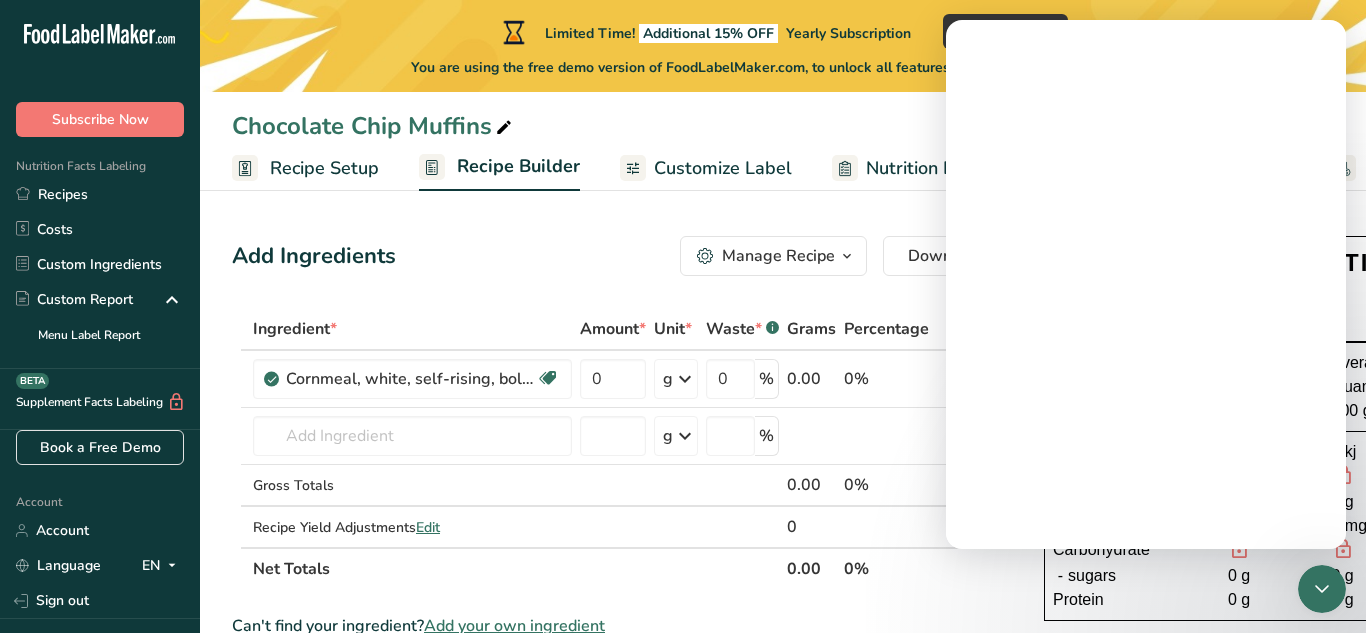 scroll, scrollTop: 0, scrollLeft: 0, axis: both 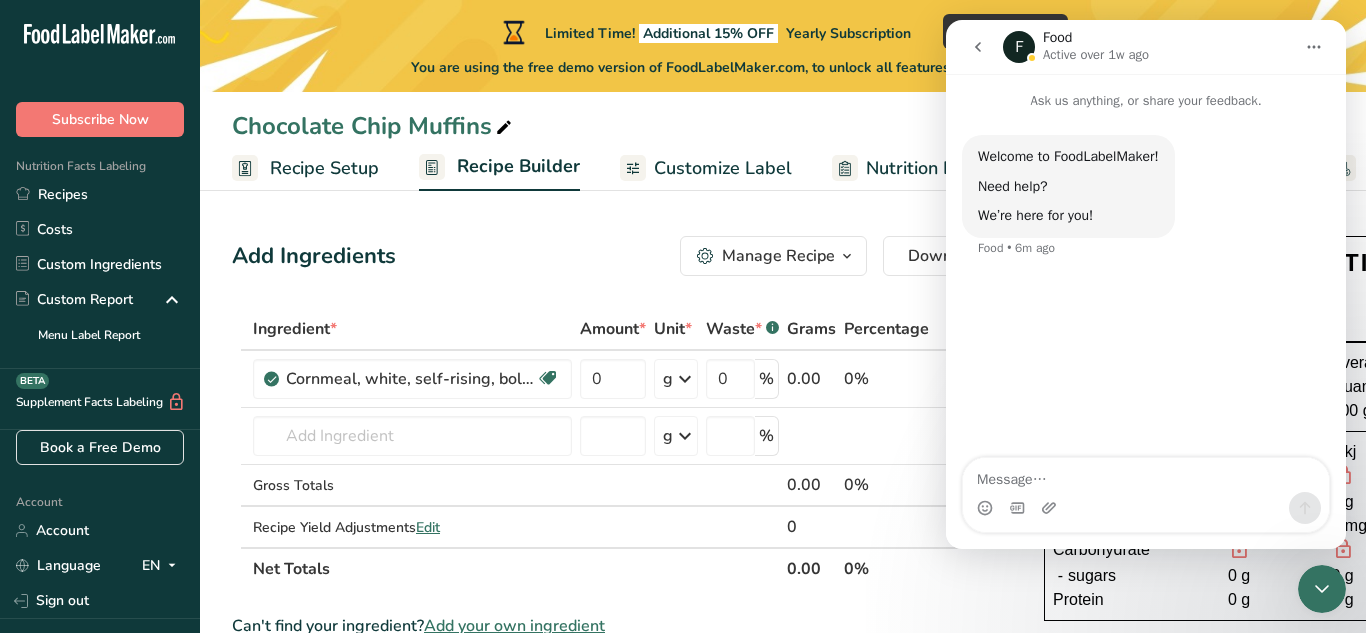 click at bounding box center [1322, 589] 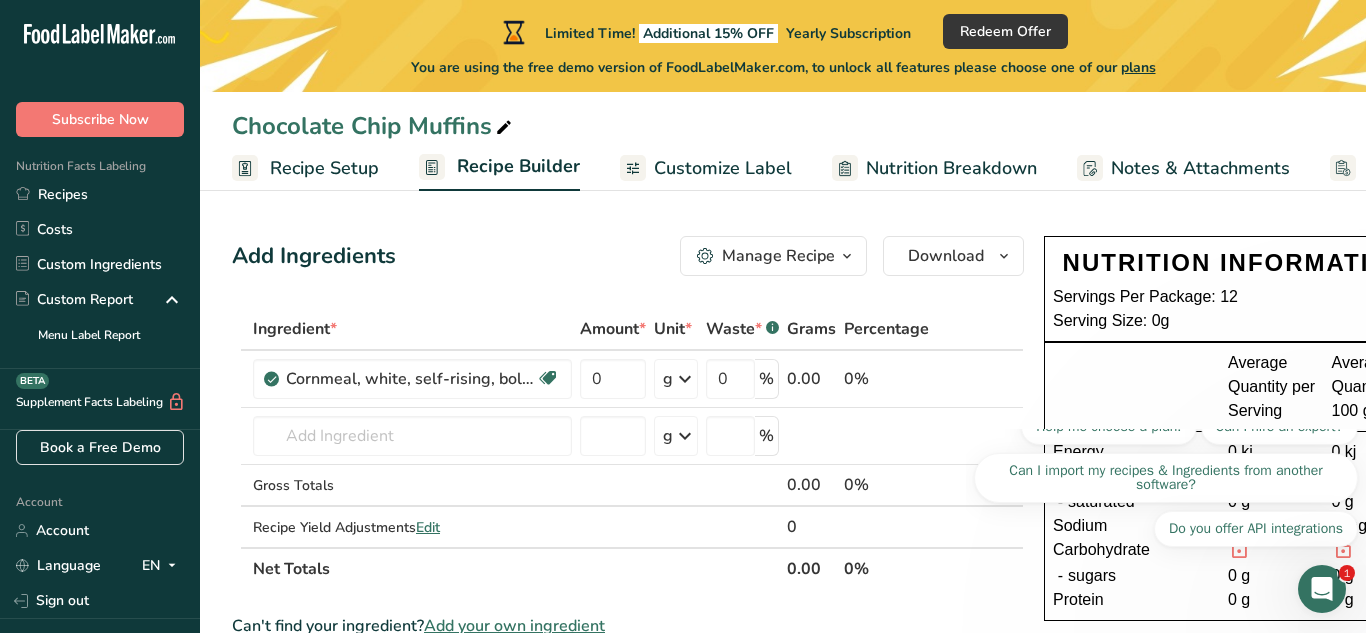 scroll, scrollTop: 0, scrollLeft: 0, axis: both 